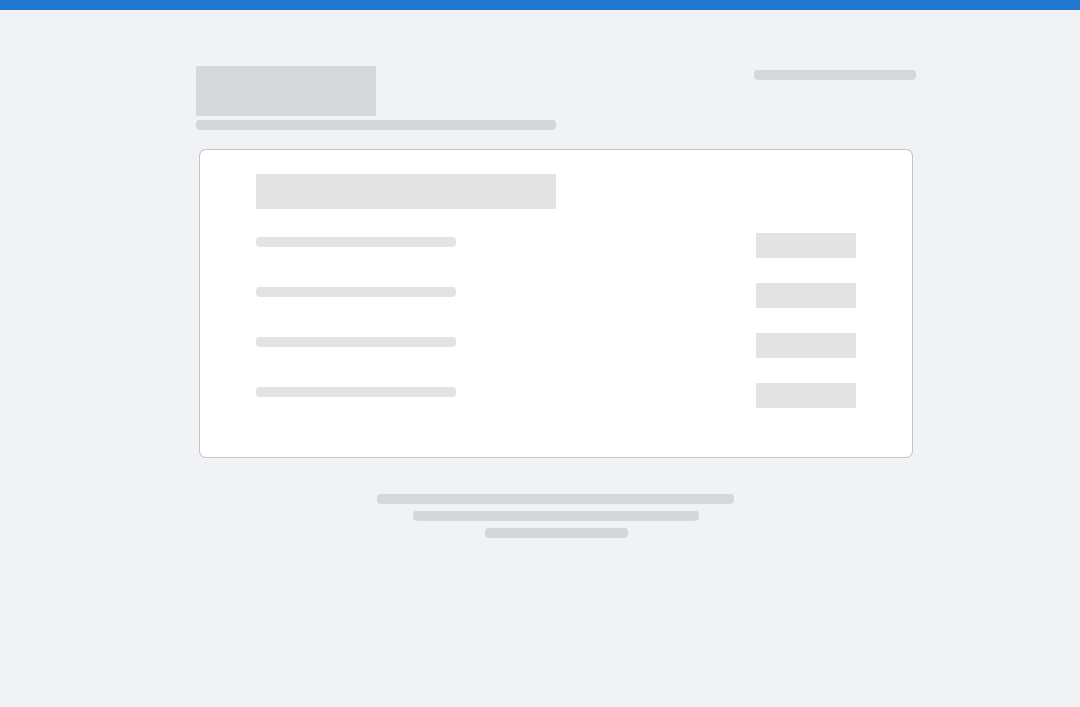 scroll, scrollTop: 0, scrollLeft: 0, axis: both 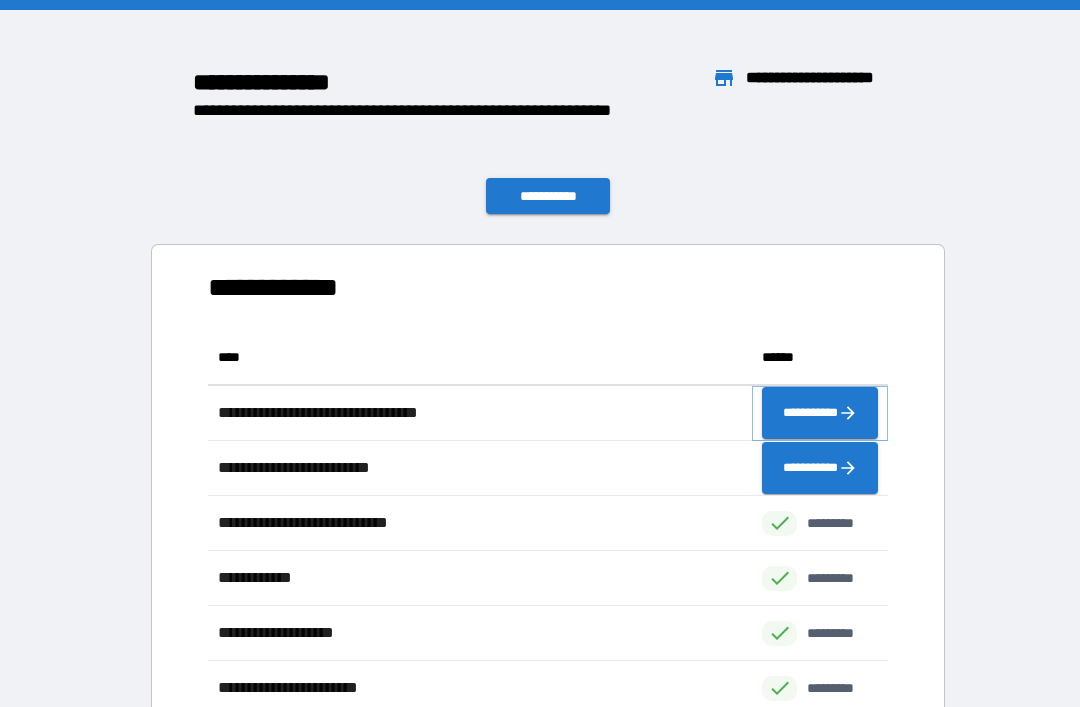 click on "**********" at bounding box center [820, 413] 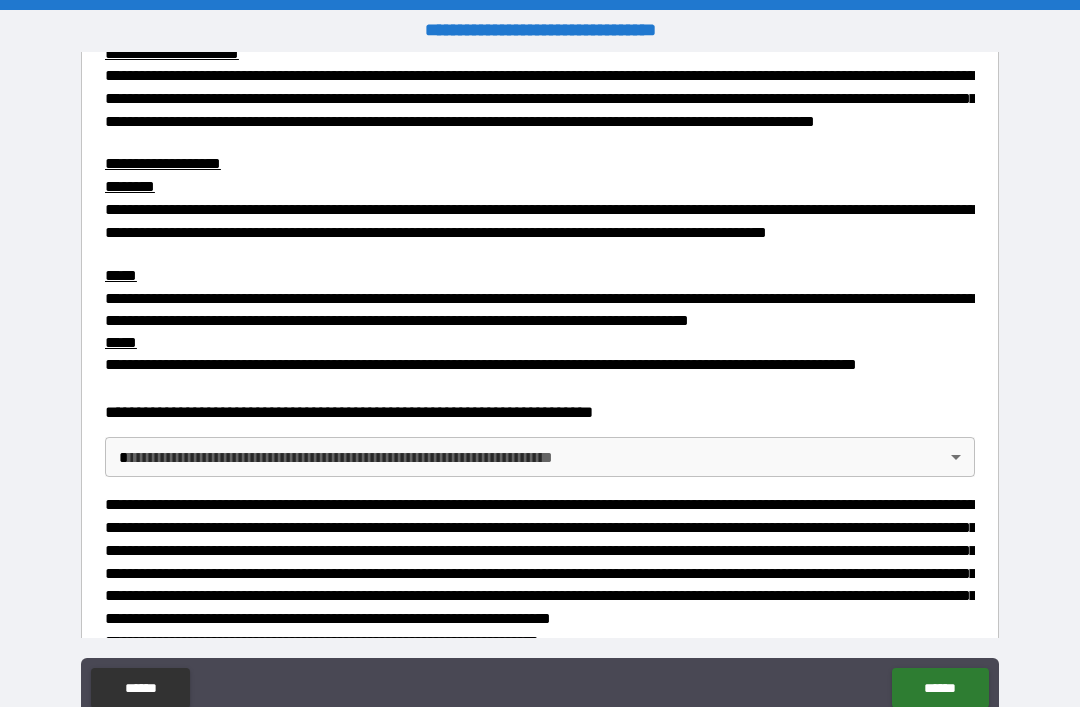 scroll, scrollTop: 1436, scrollLeft: 0, axis: vertical 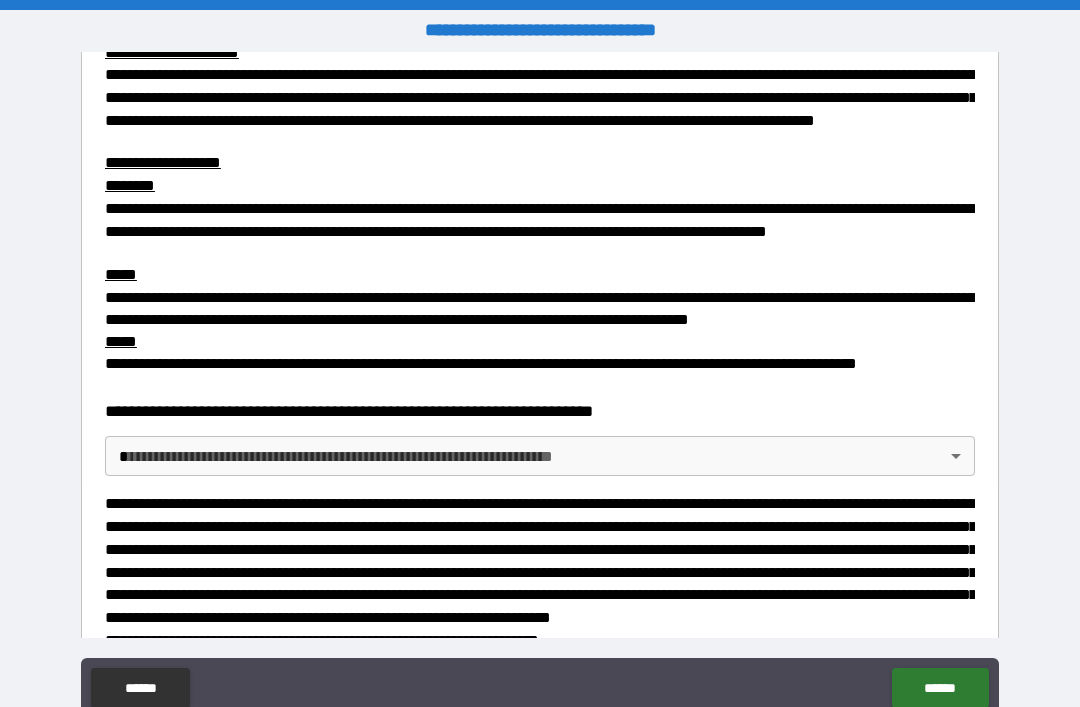 click on "[FIRST] [LAST] [EMAIL]" at bounding box center [540, 385] 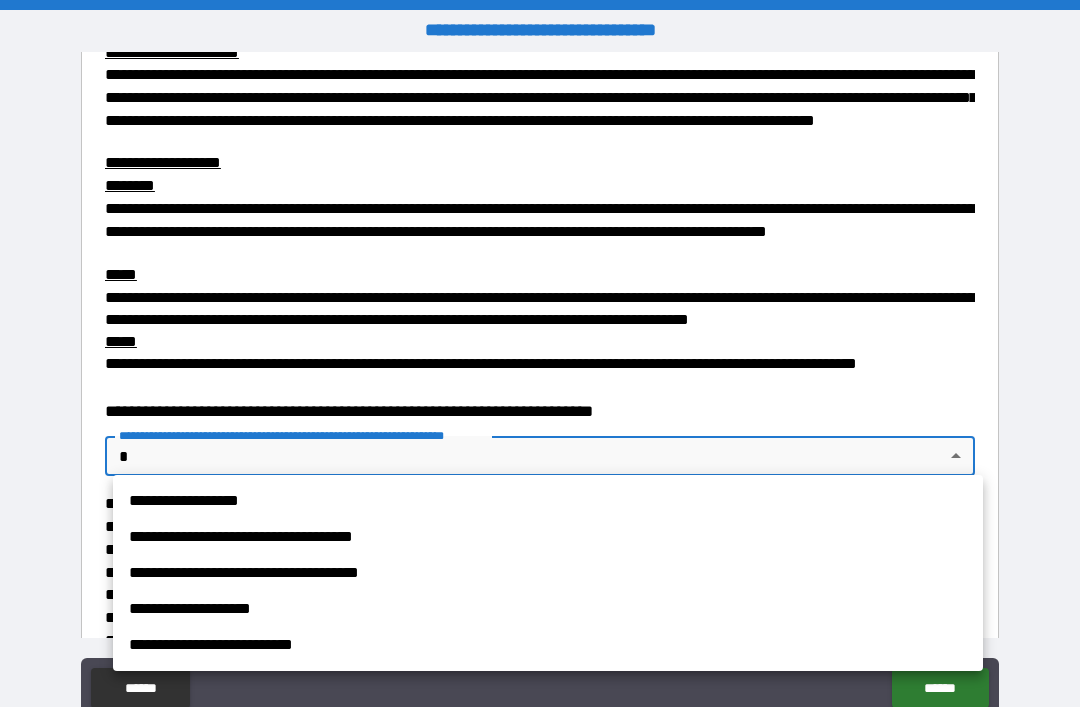 click on "**********" at bounding box center [548, 645] 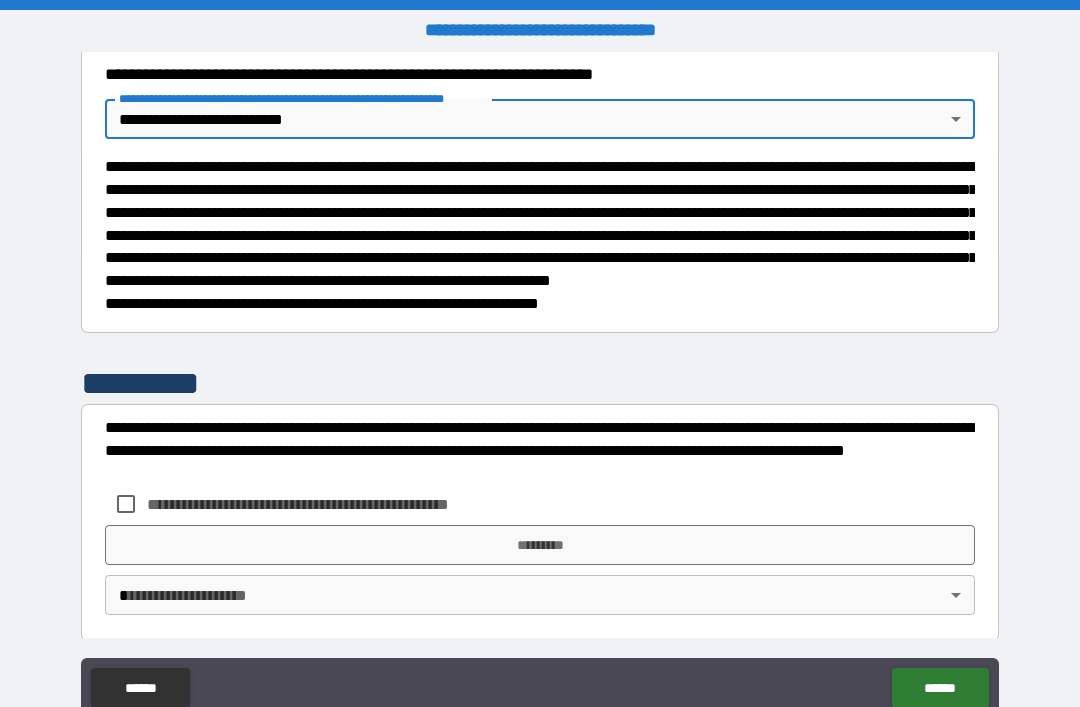 scroll, scrollTop: 1772, scrollLeft: 0, axis: vertical 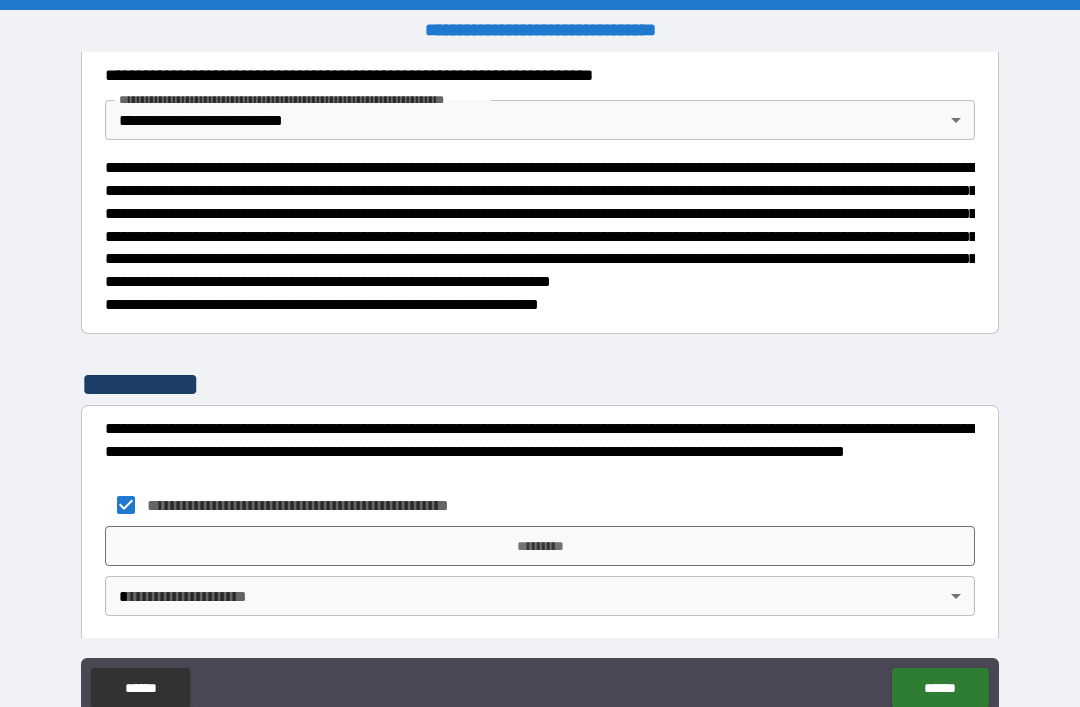 click on "[FIRST] [LAST] [EMAIL]" at bounding box center (540, 385) 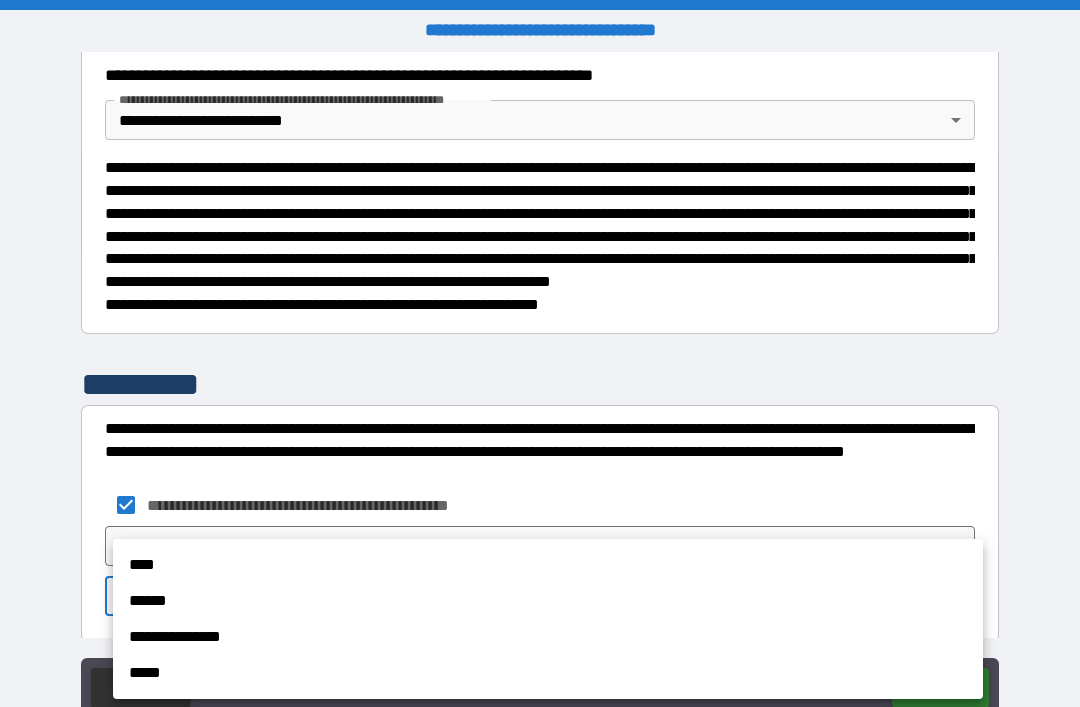 click on "****" at bounding box center (548, 565) 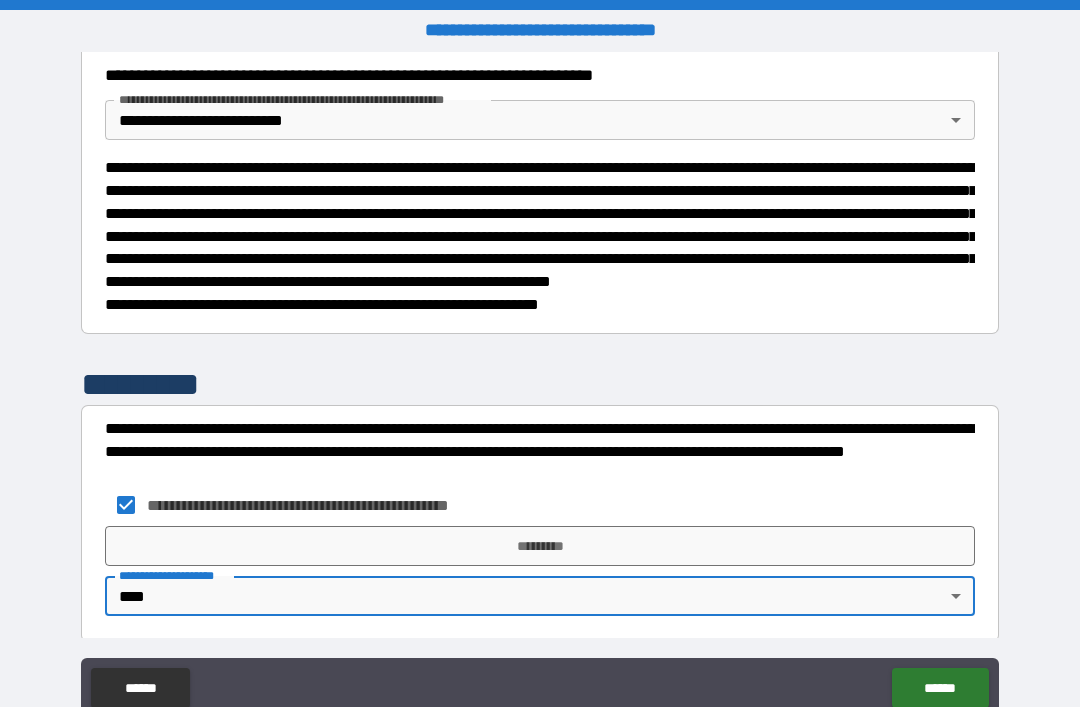 type on "****" 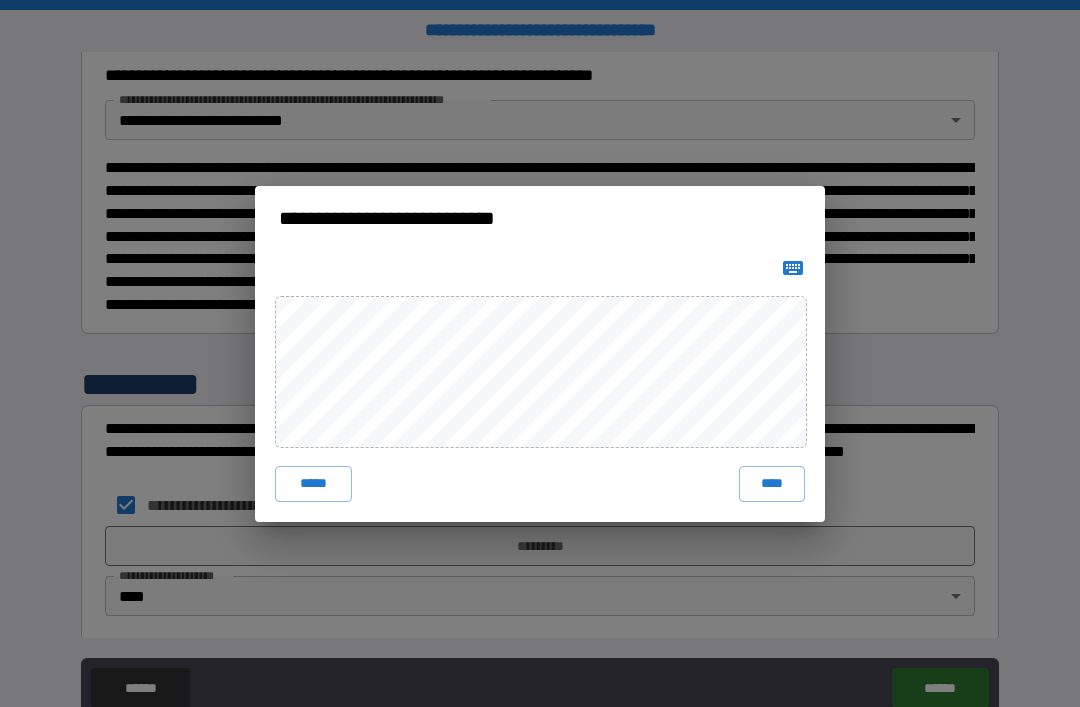 click on "****" at bounding box center [772, 484] 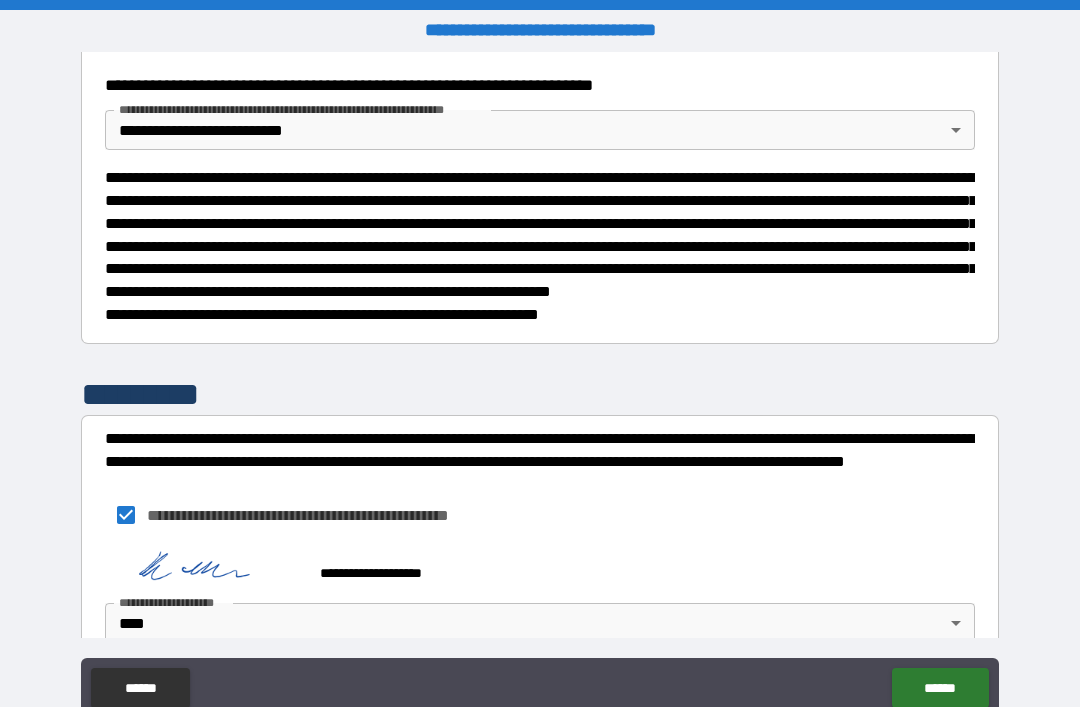 click on "******" at bounding box center (940, 688) 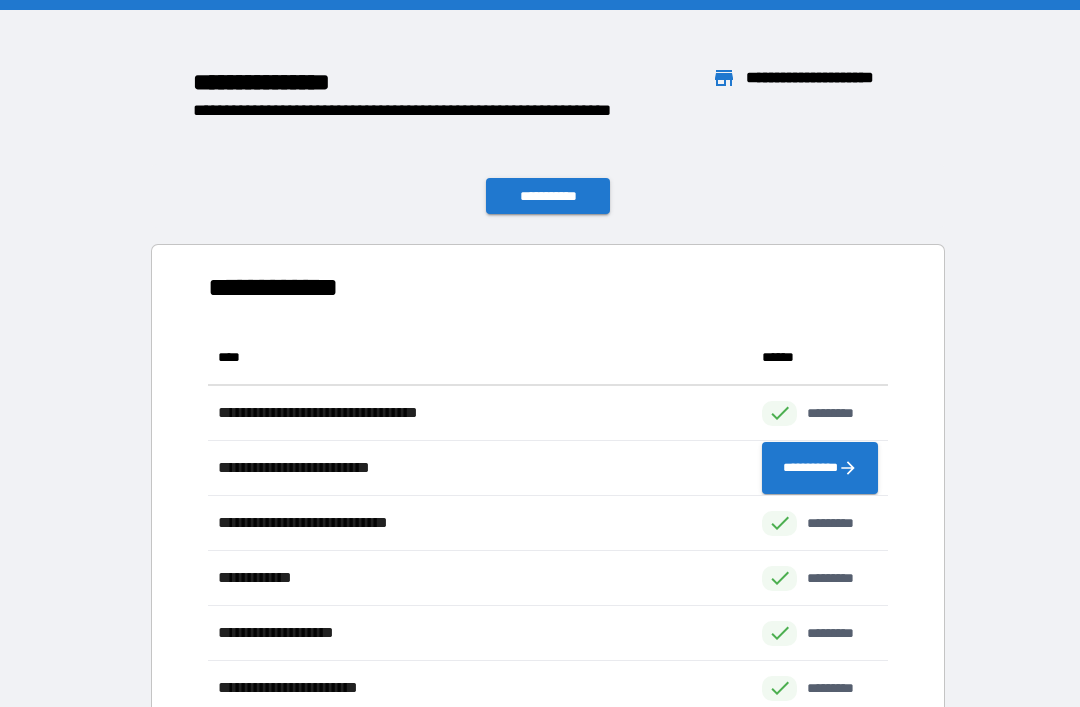scroll, scrollTop: 1, scrollLeft: 1, axis: both 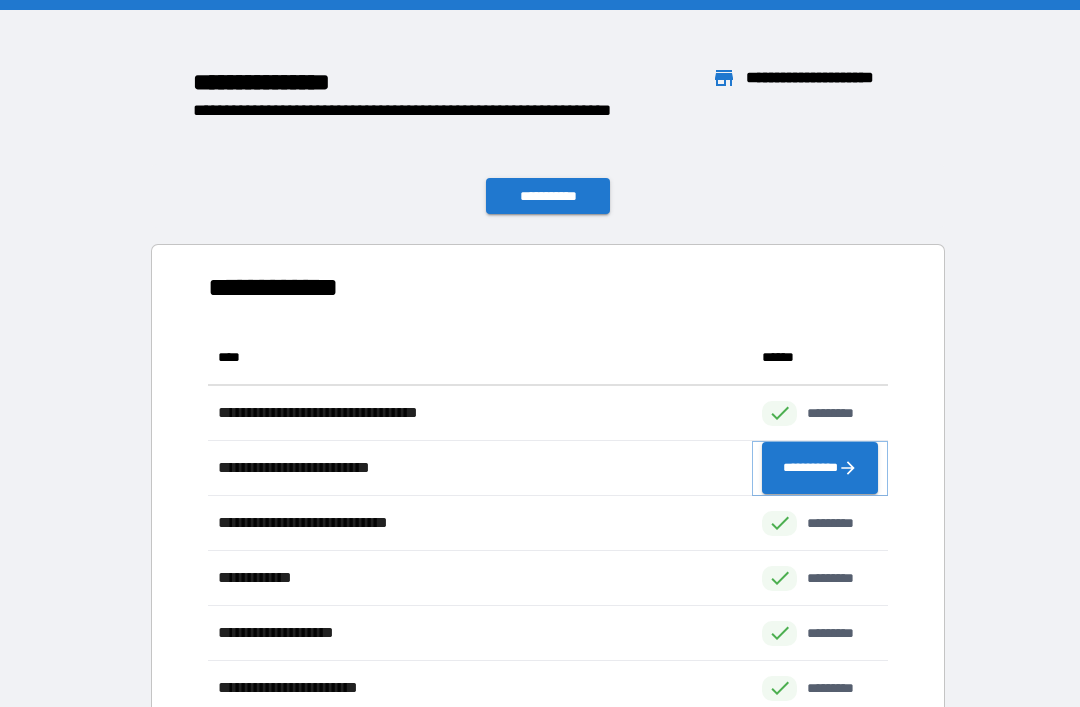click on "**********" at bounding box center [820, 468] 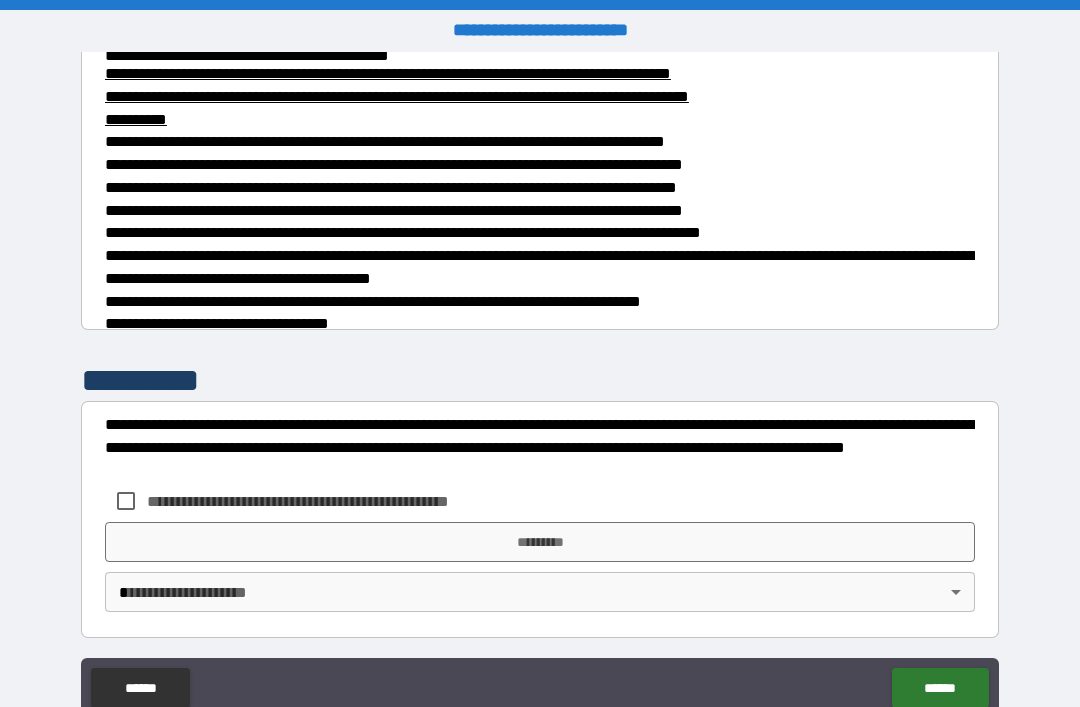 scroll, scrollTop: 1346, scrollLeft: 0, axis: vertical 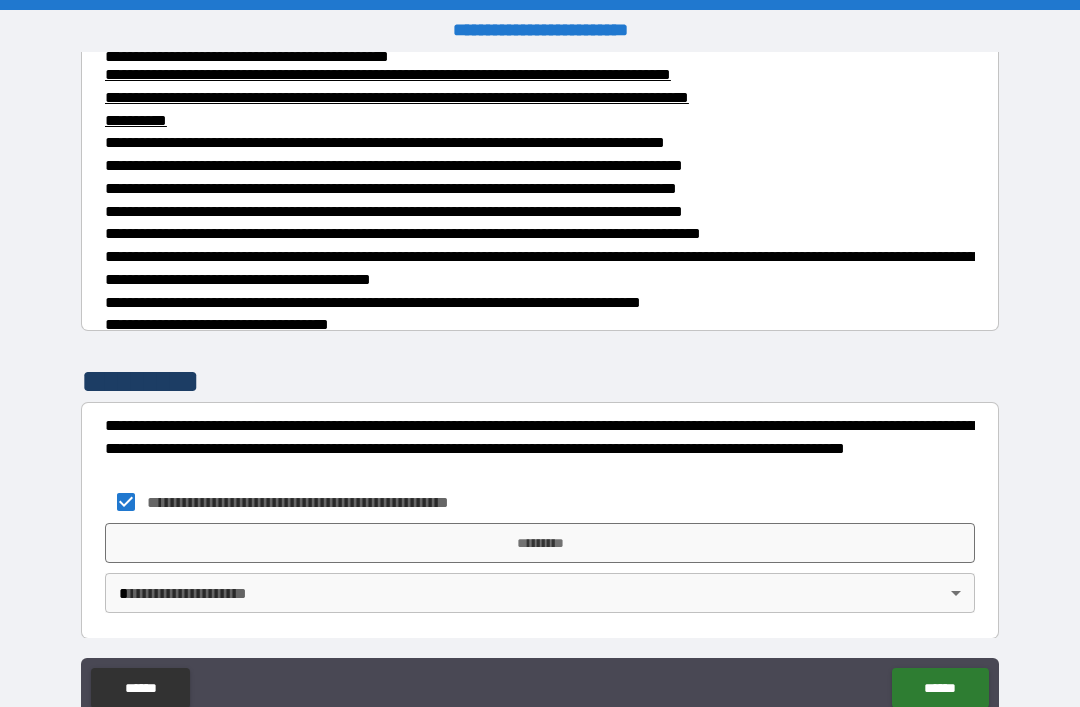 click on "*********" at bounding box center (540, 543) 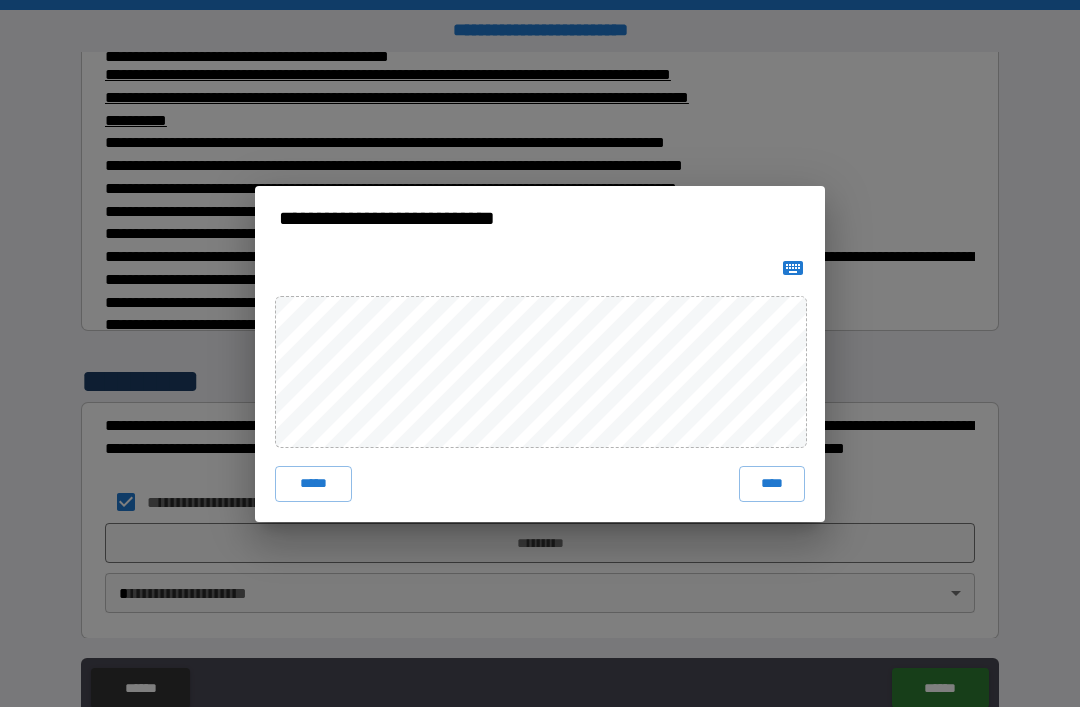 click on "****" at bounding box center [772, 484] 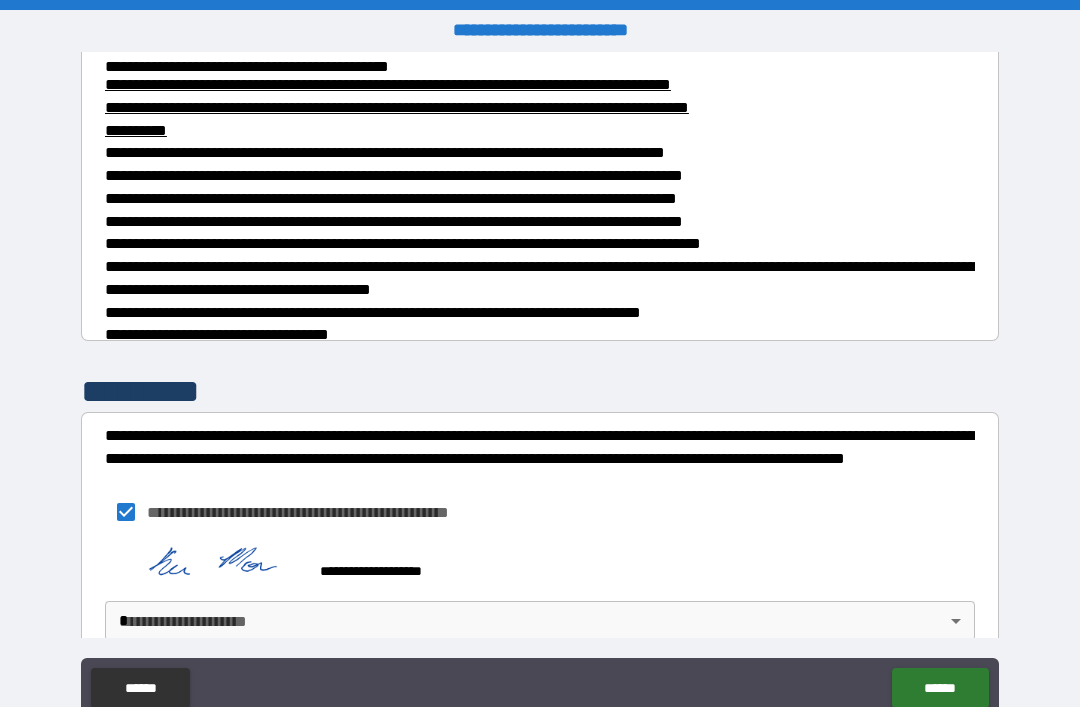click on "[FIRST] [LAST] [EMAIL]" at bounding box center [540, 385] 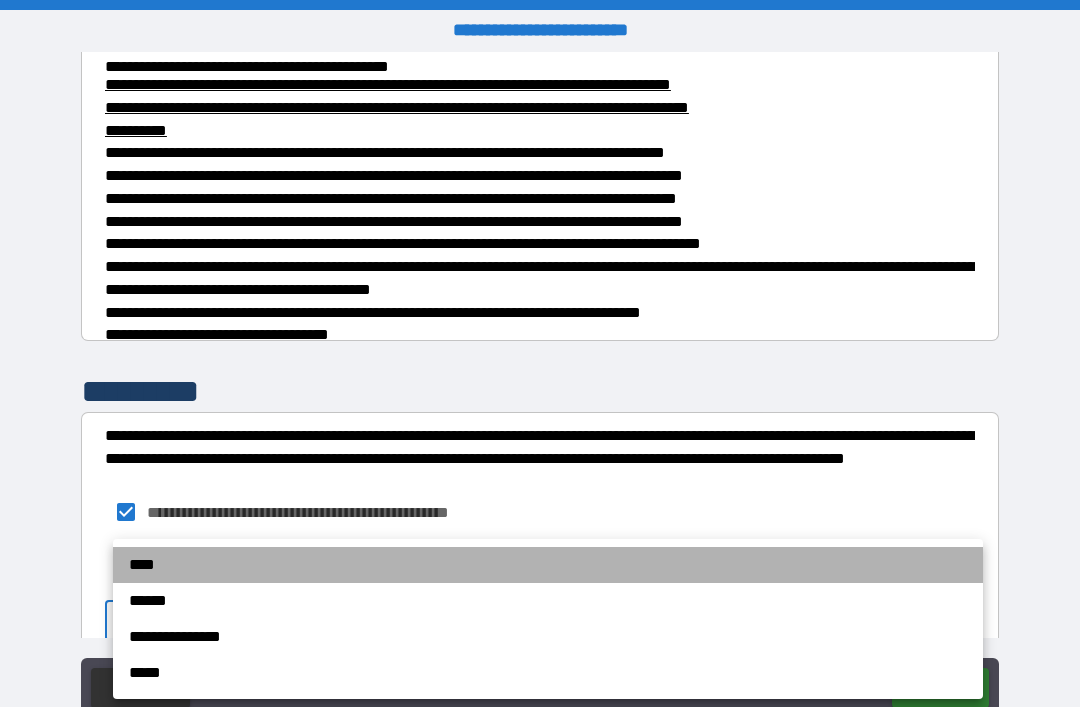 click on "****" at bounding box center (548, 565) 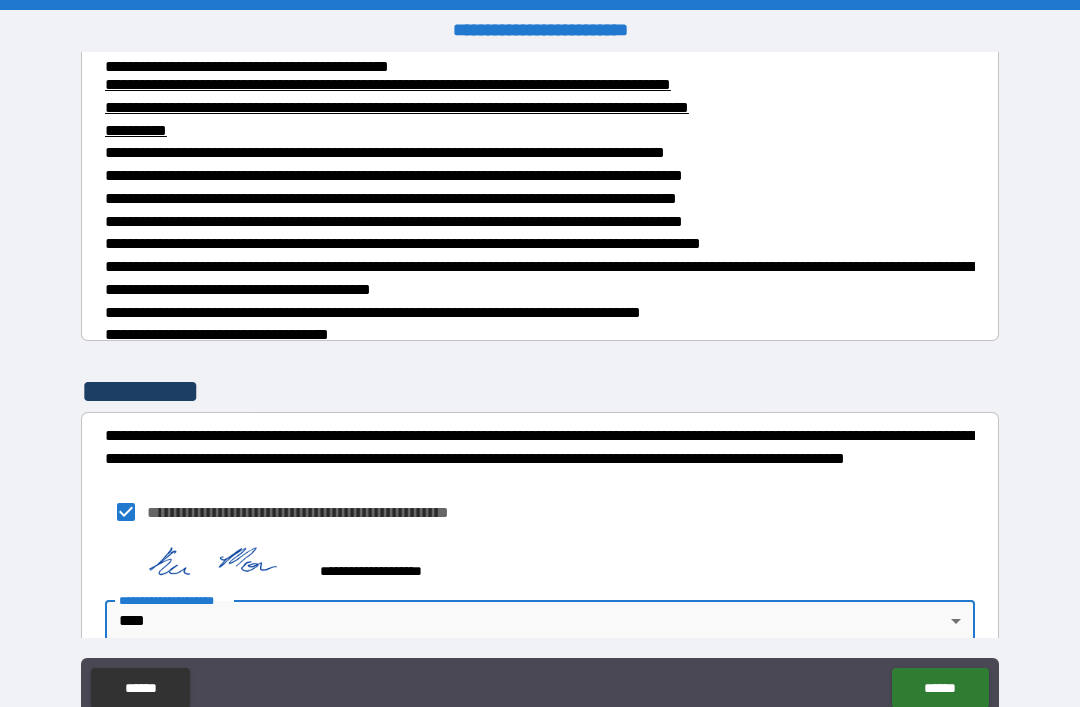 click on "******" at bounding box center [940, 688] 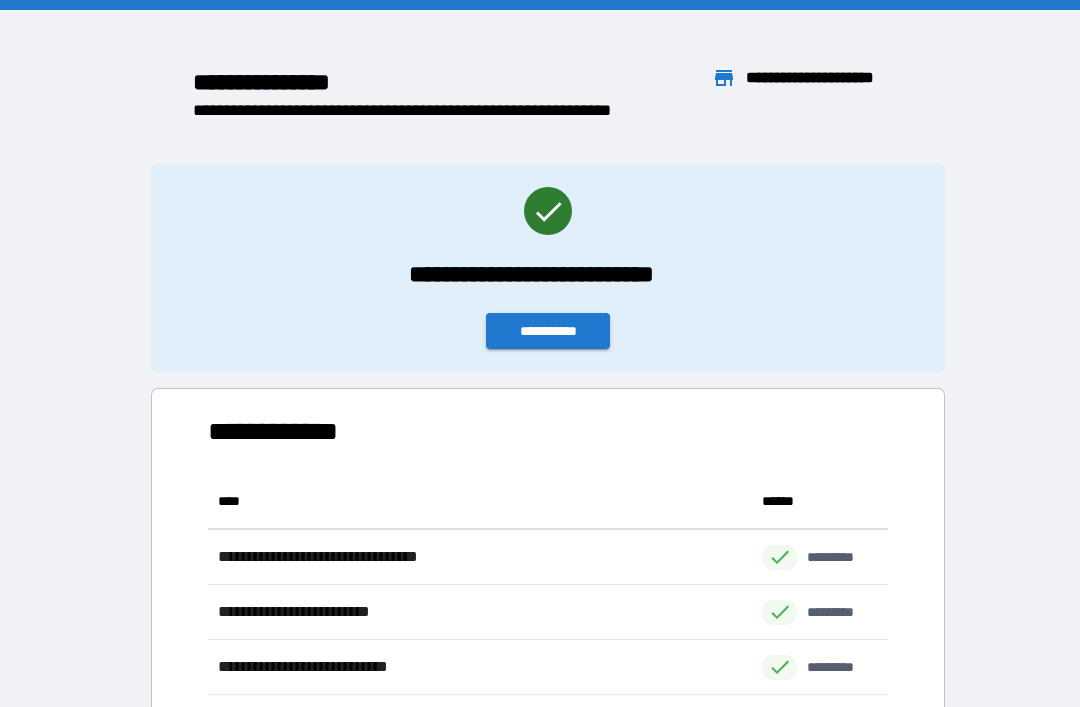 scroll, scrollTop: 1, scrollLeft: 1, axis: both 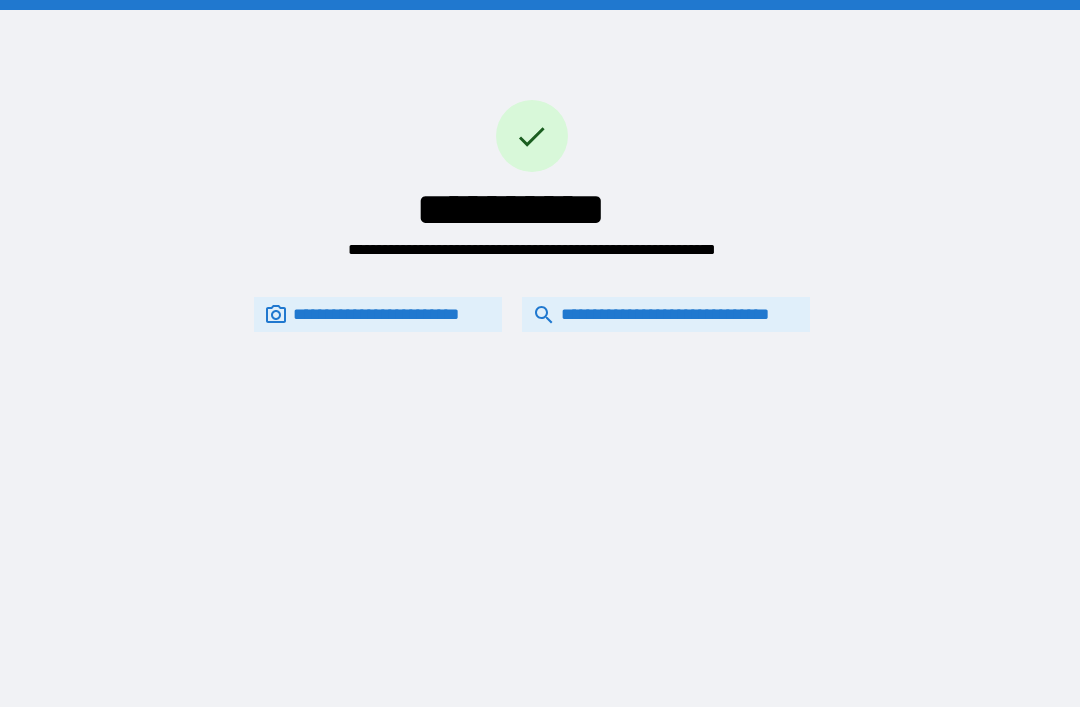 click on "**********" at bounding box center [666, 314] 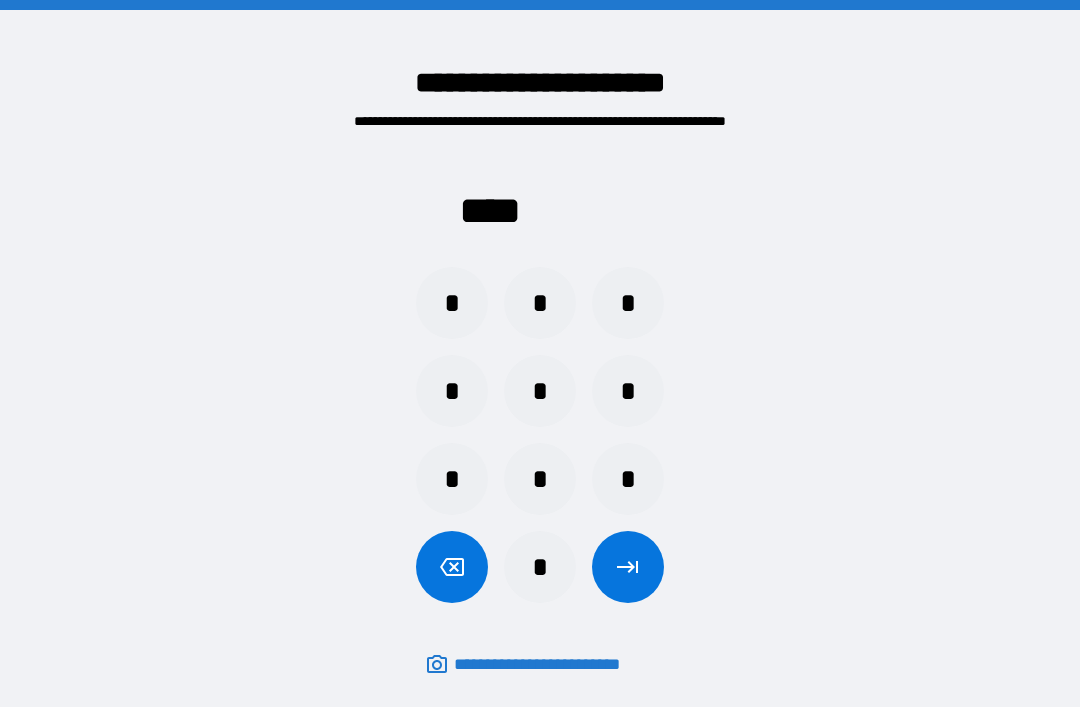click on "*" at bounding box center [452, 479] 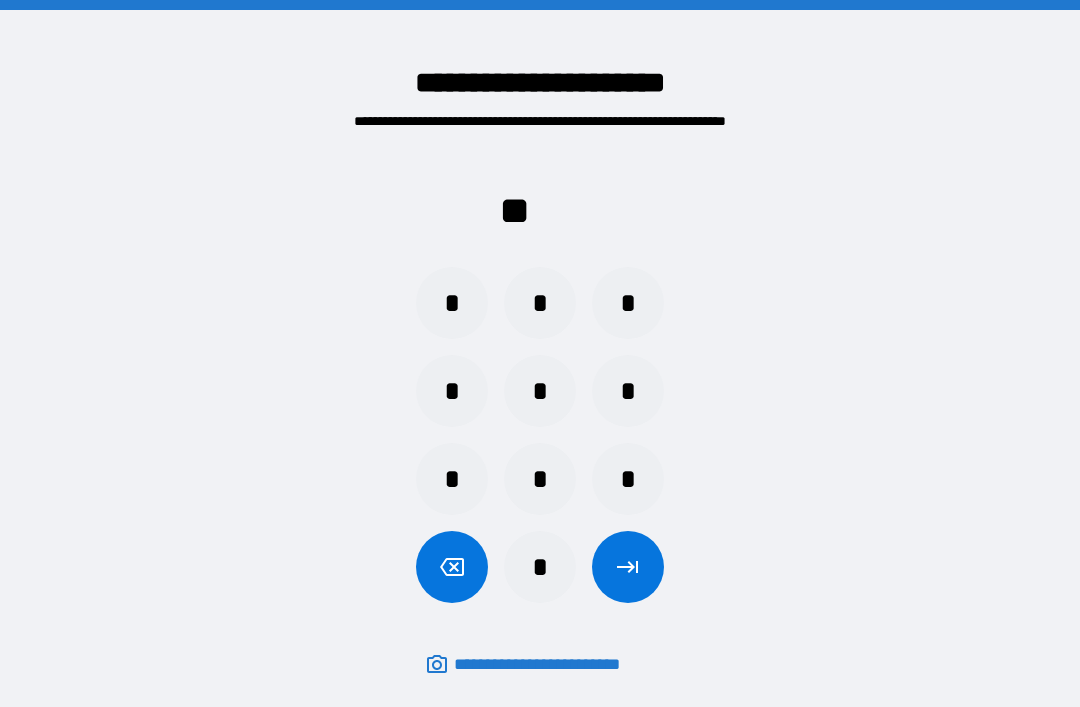 click on "*" at bounding box center [540, 303] 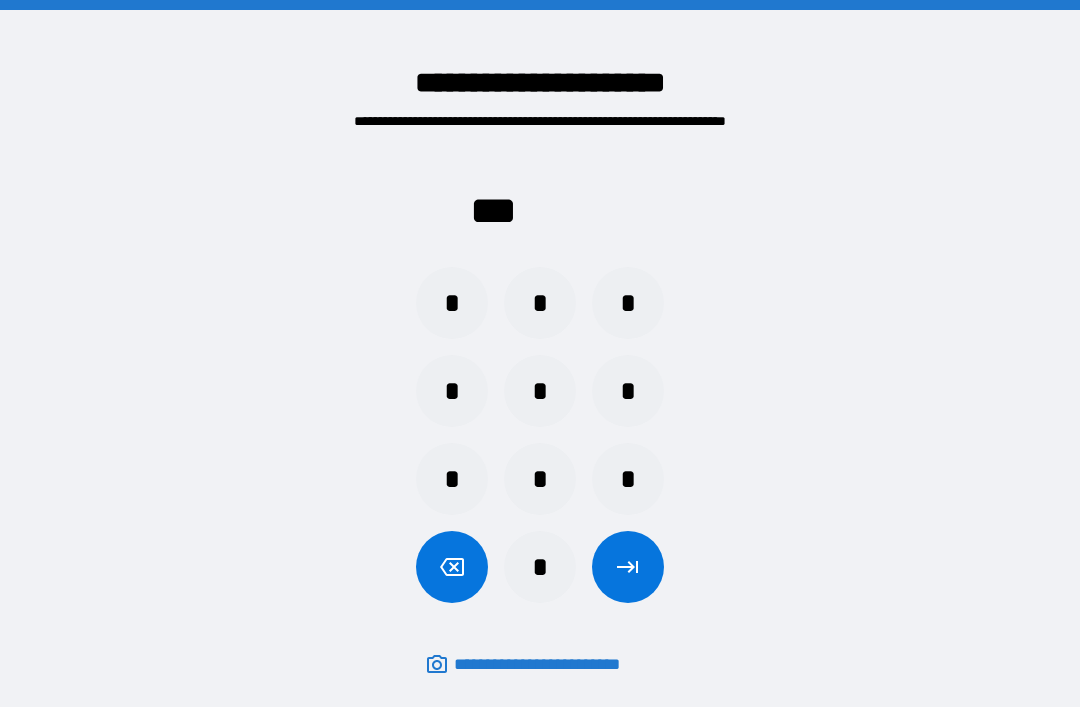 click on "*" at bounding box center [540, 479] 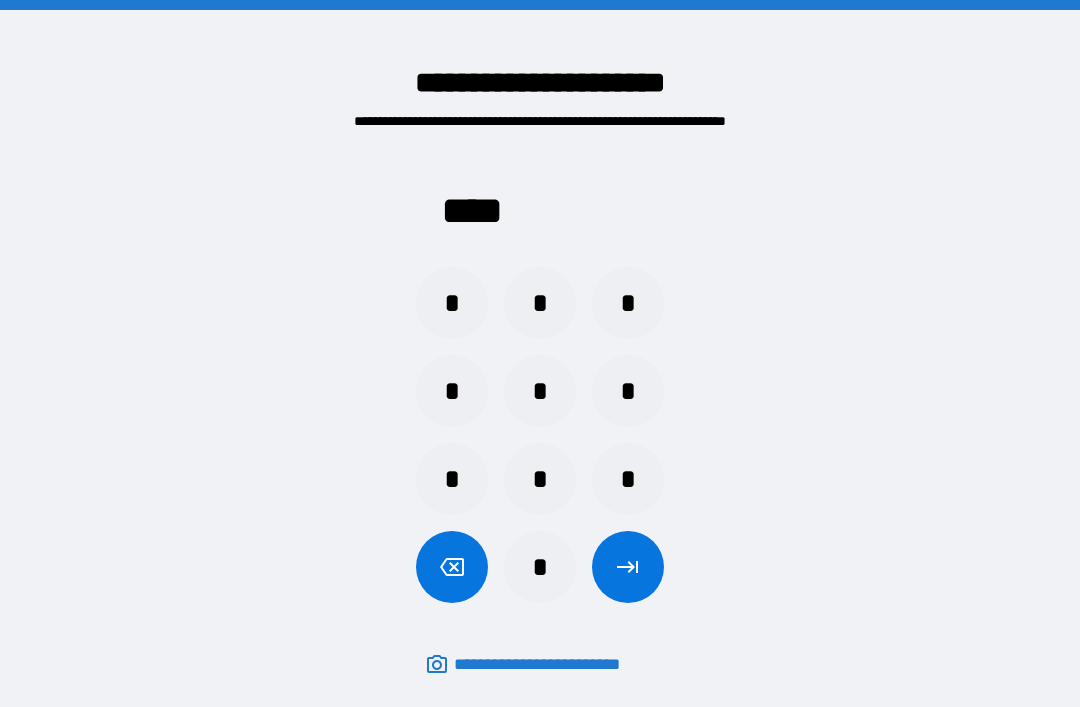 click at bounding box center [628, 567] 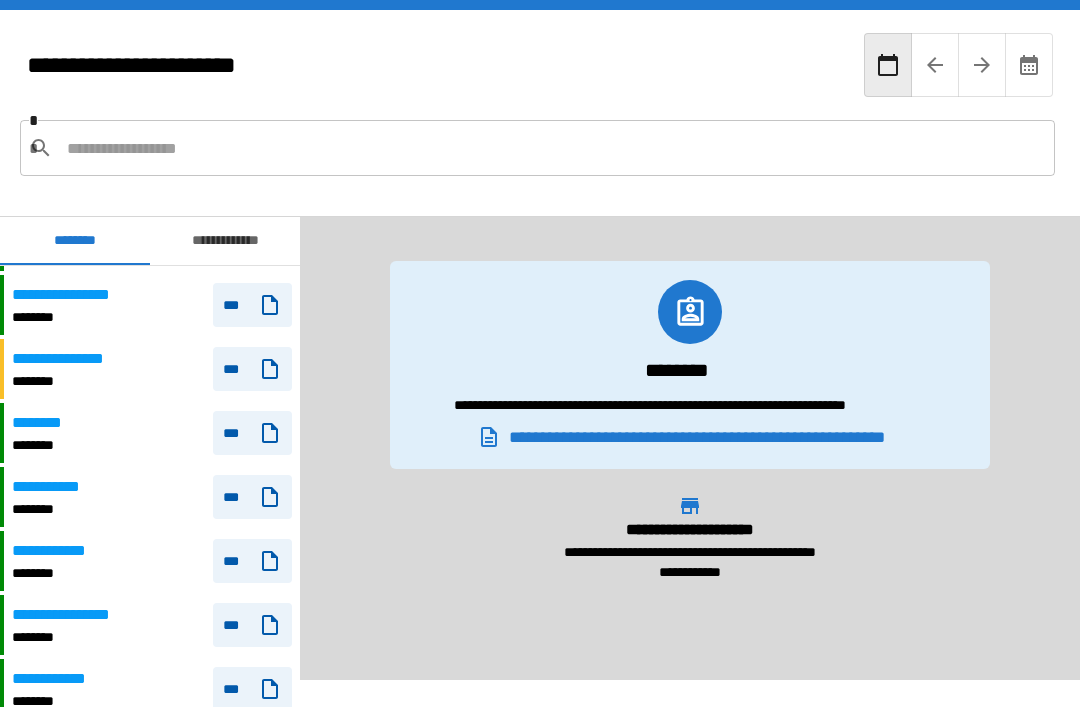 scroll, scrollTop: 354, scrollLeft: 0, axis: vertical 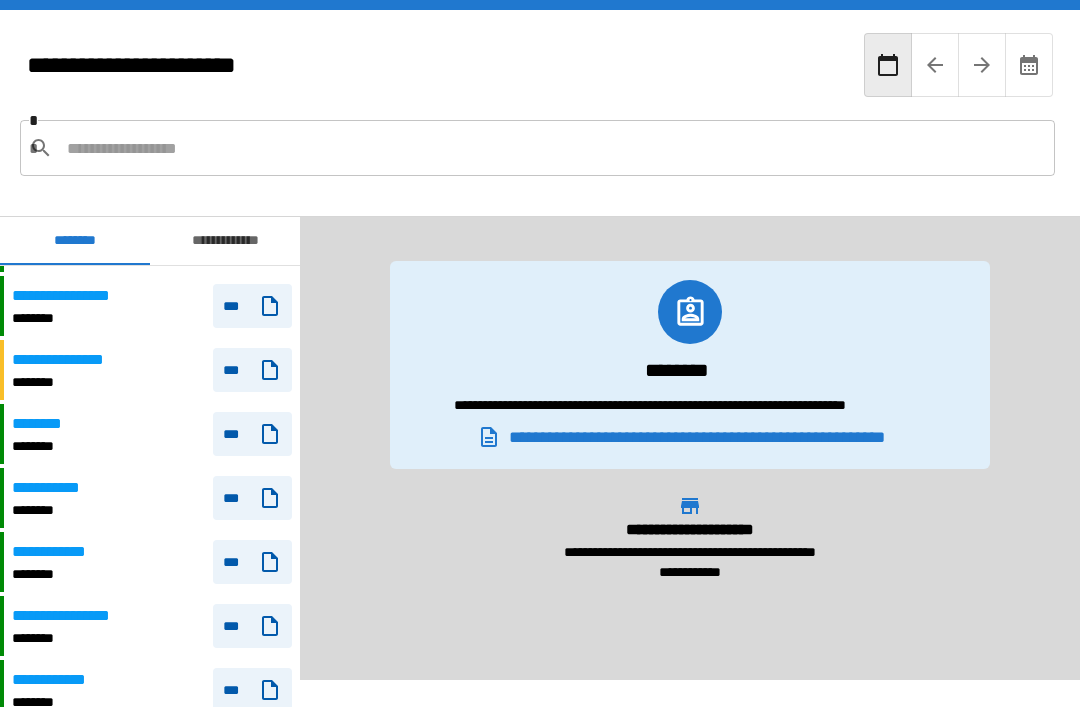 click on "[FIRST] [LAST]" at bounding box center (152, 434) 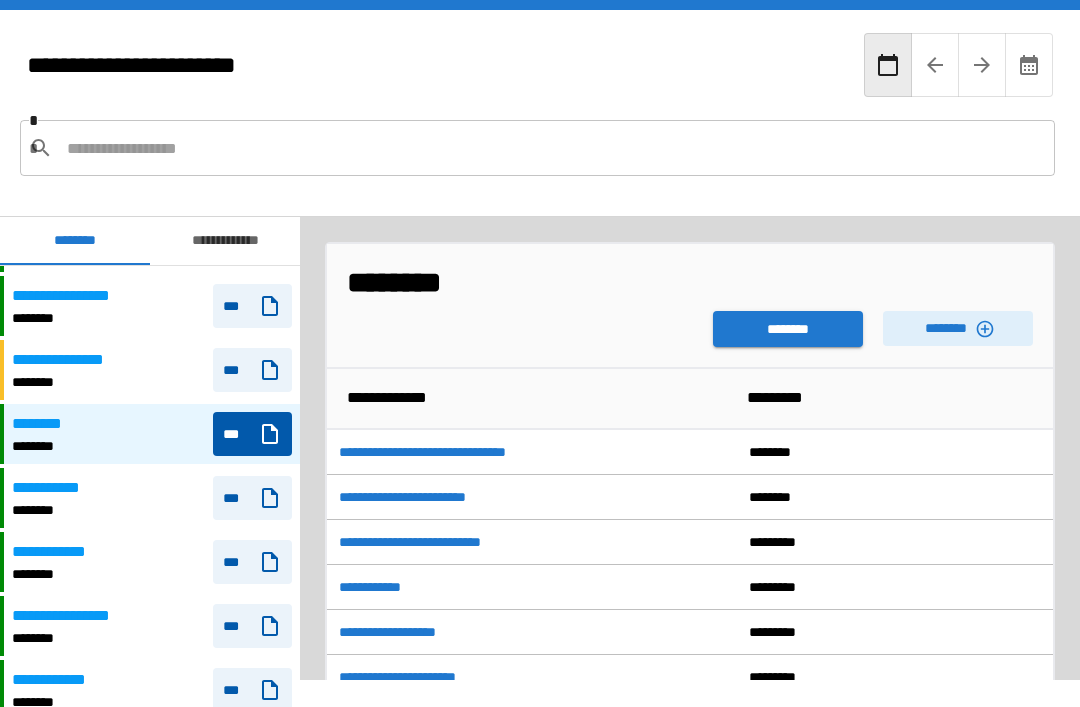 click on "********" at bounding box center (958, 328) 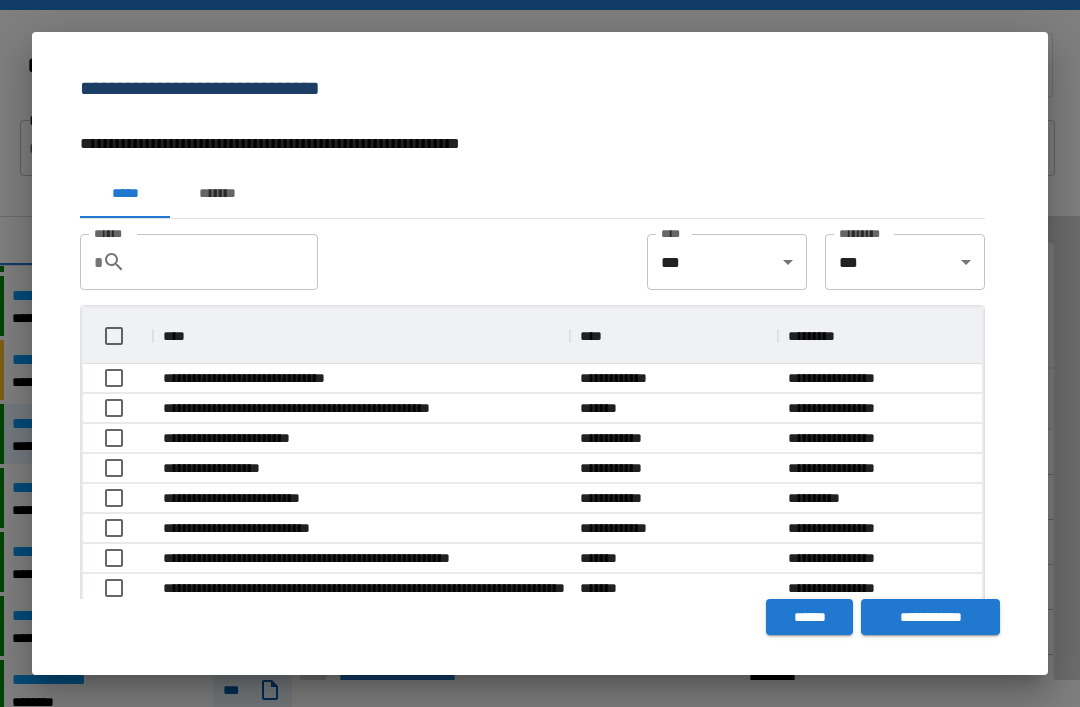 scroll, scrollTop: 356, scrollLeft: 899, axis: both 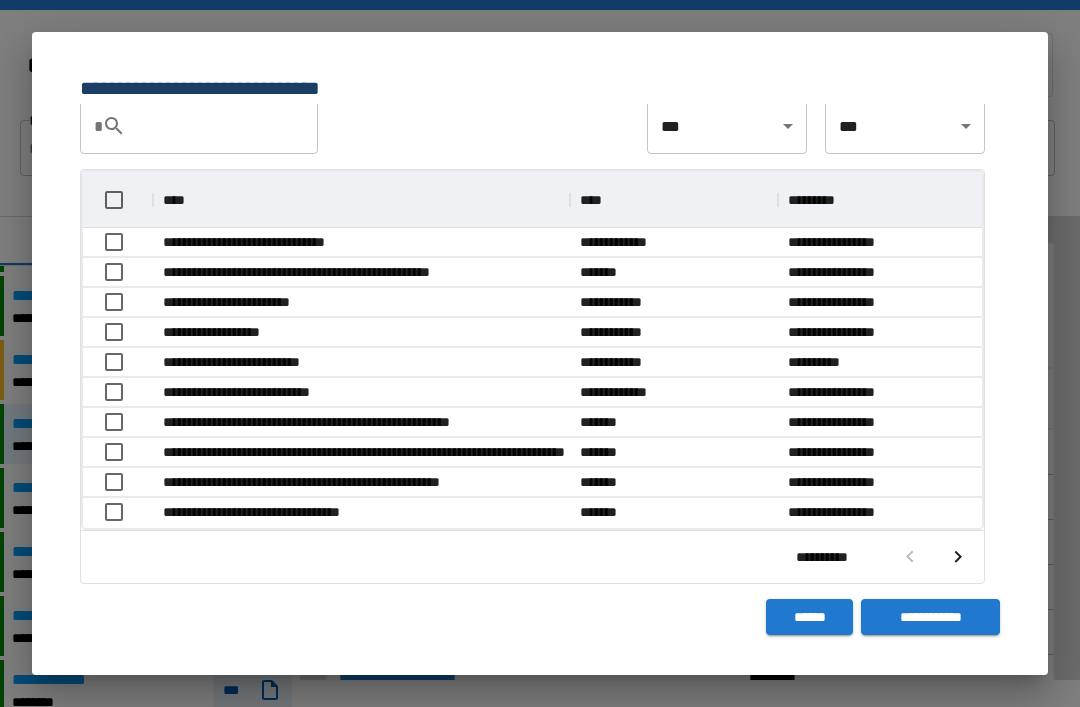 click 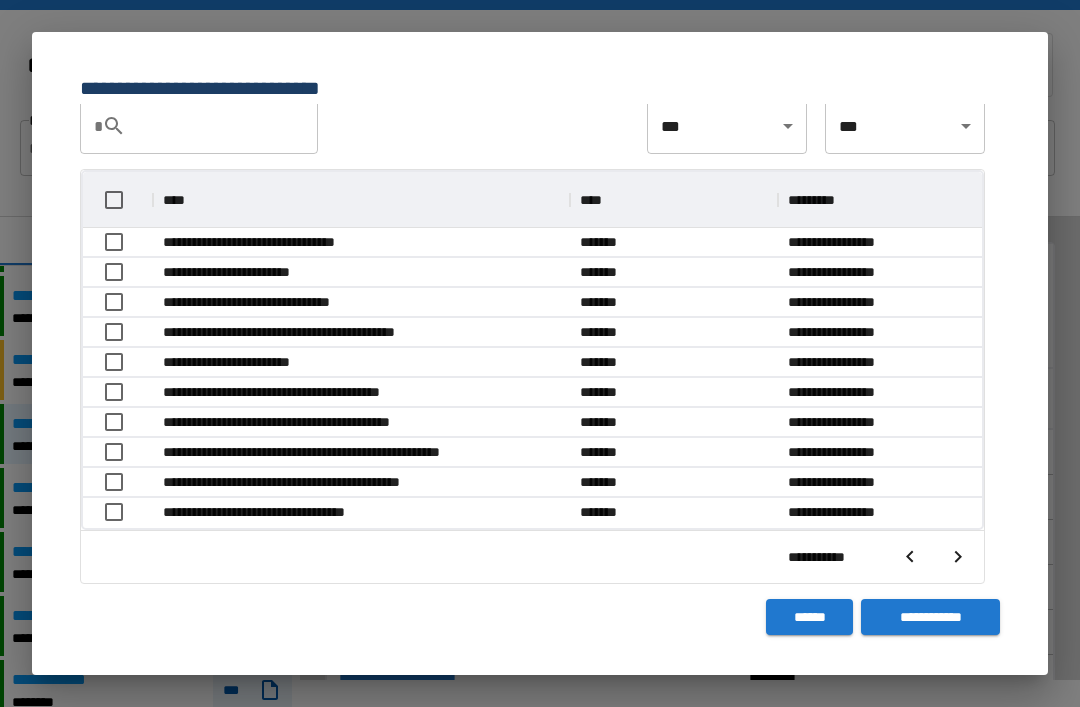 scroll, scrollTop: 135, scrollLeft: 0, axis: vertical 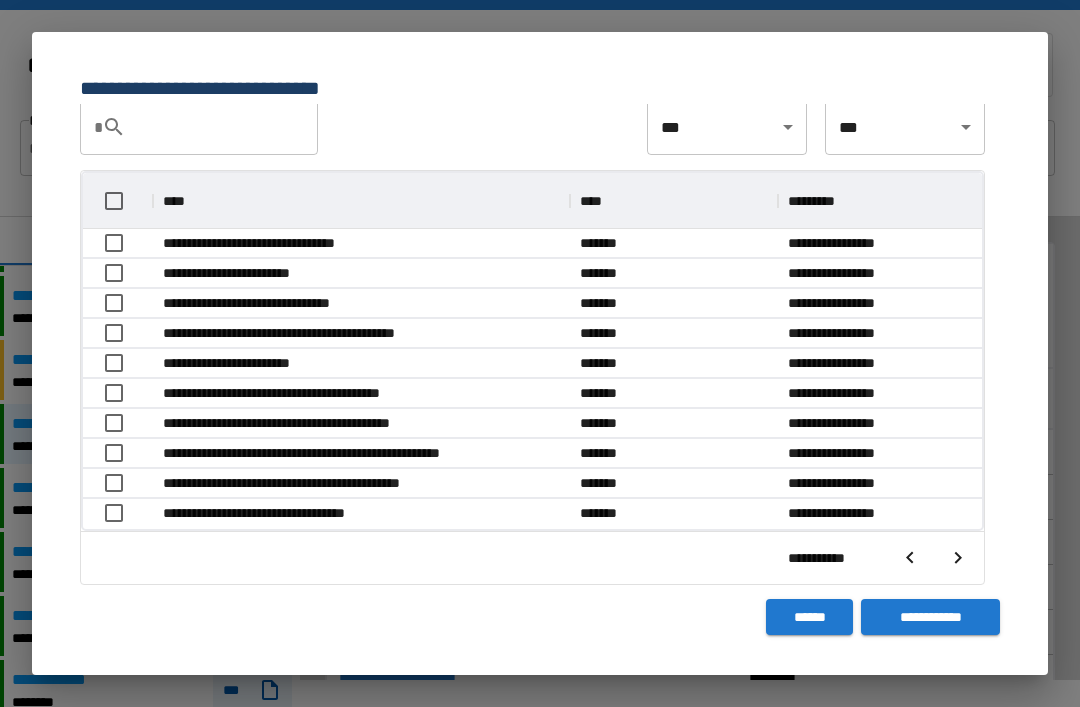 click 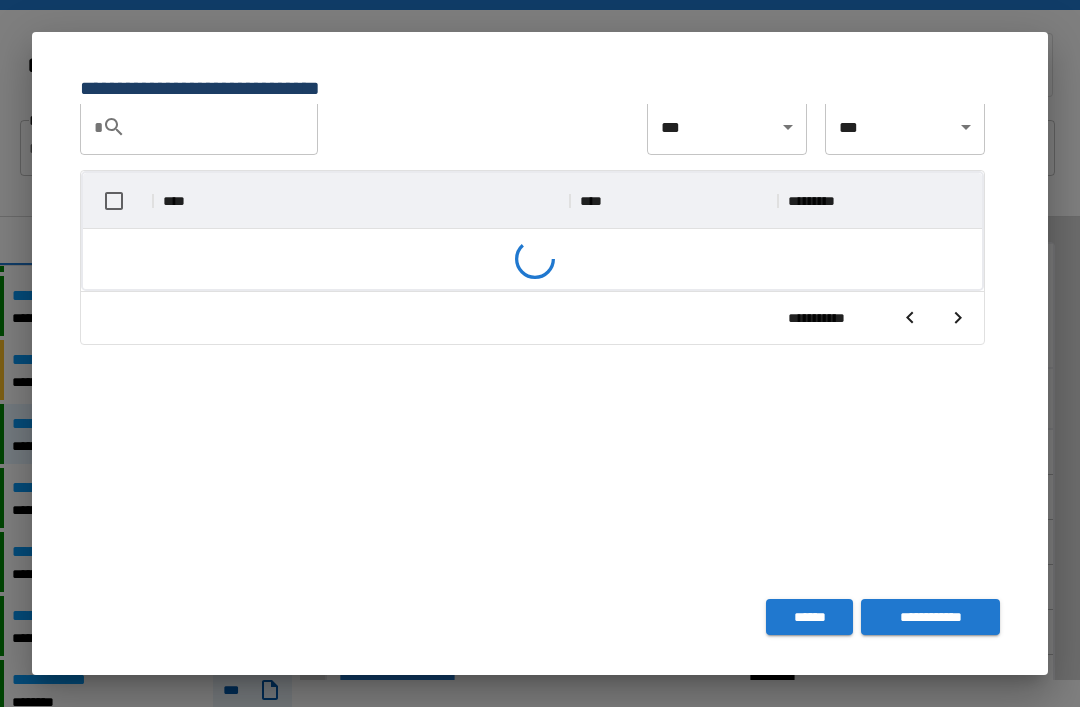 scroll, scrollTop: 356, scrollLeft: 899, axis: both 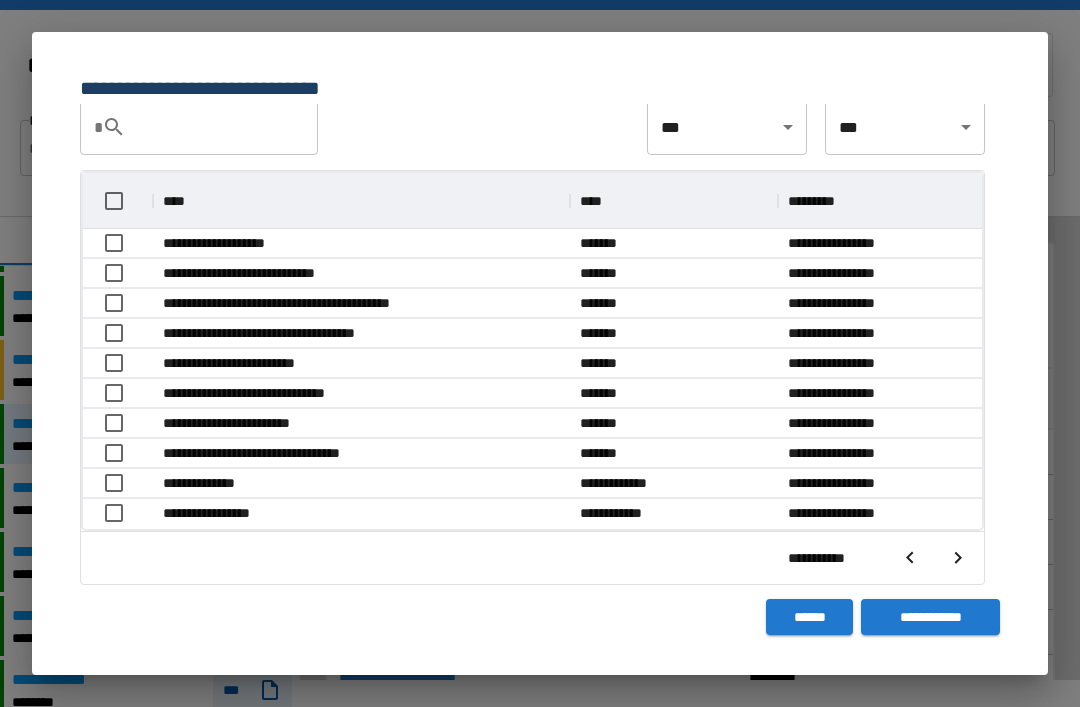 click 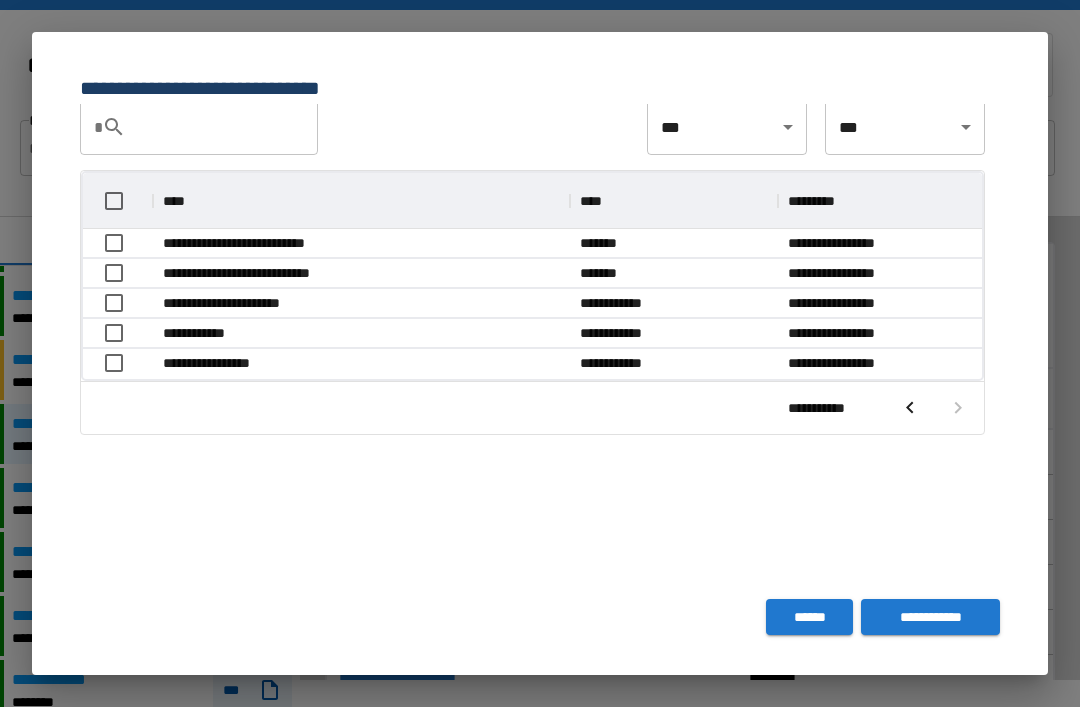 scroll, scrollTop: 1, scrollLeft: 1, axis: both 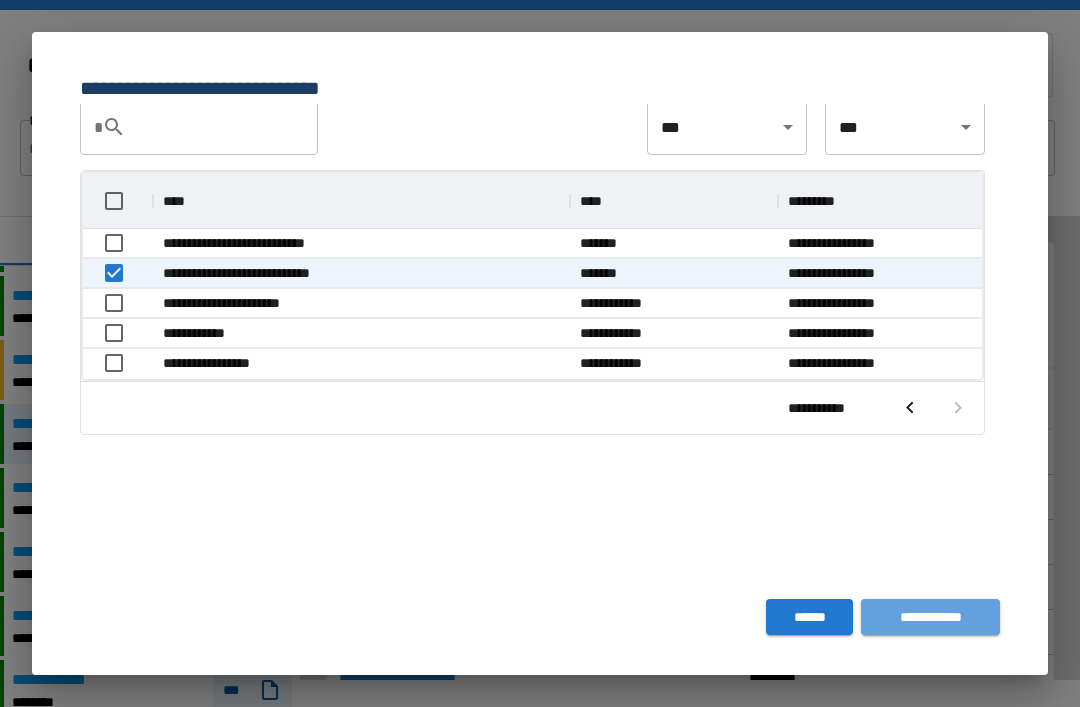 click on "**********" at bounding box center (930, 617) 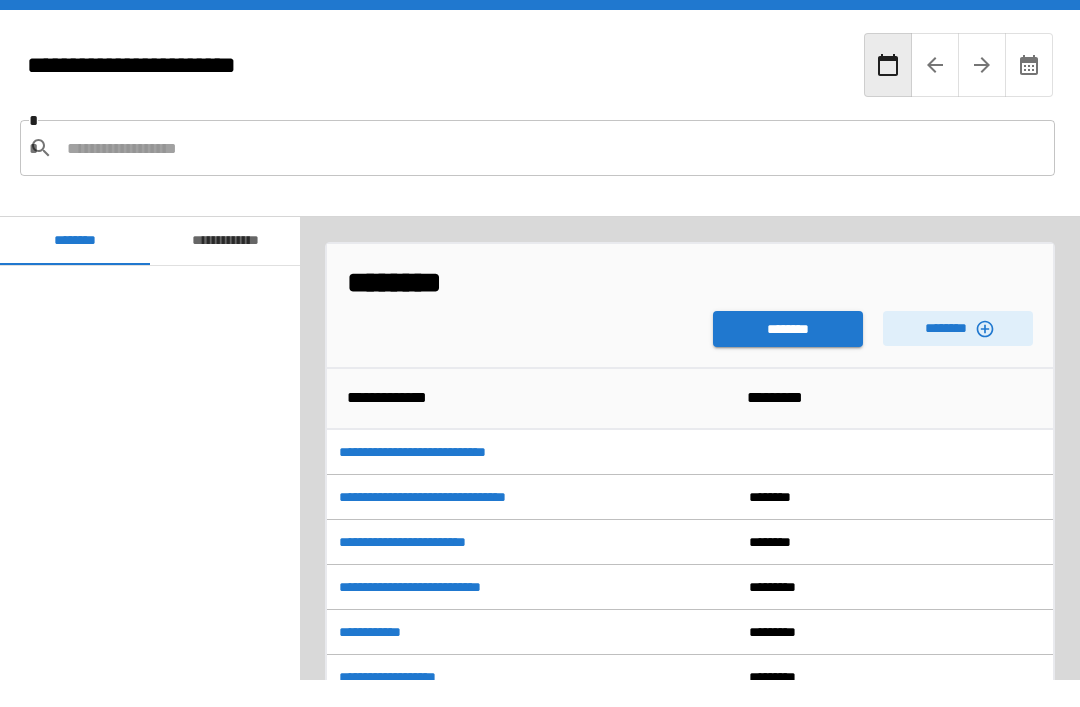 scroll, scrollTop: 540, scrollLeft: 0, axis: vertical 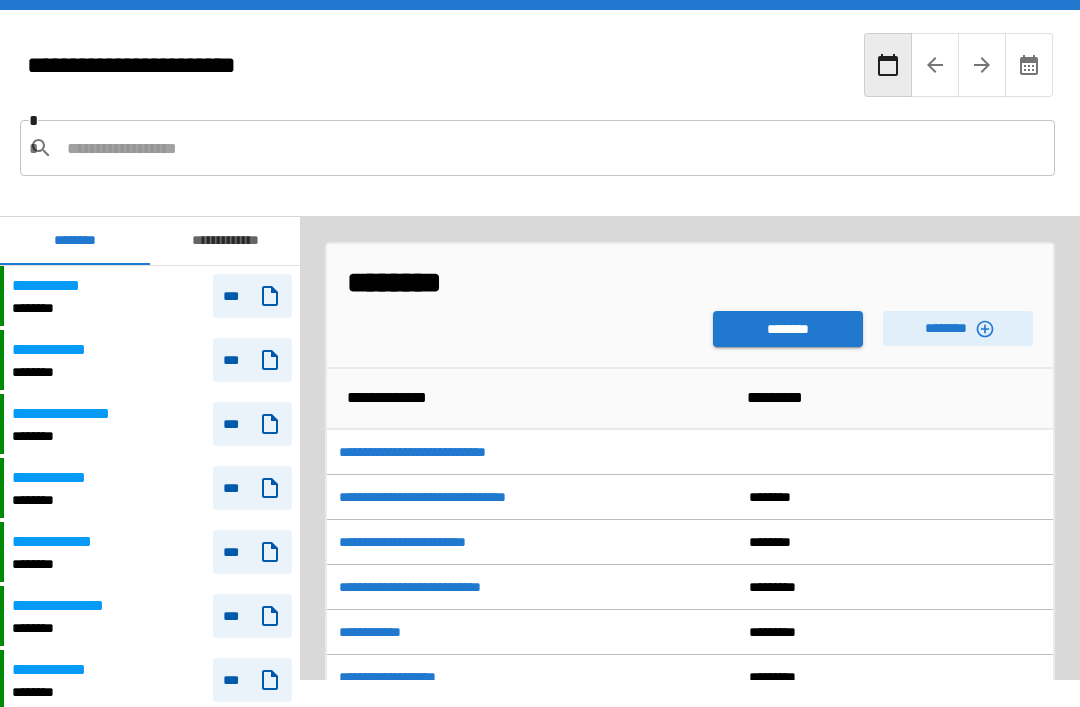 click on "********" at bounding box center [788, 329] 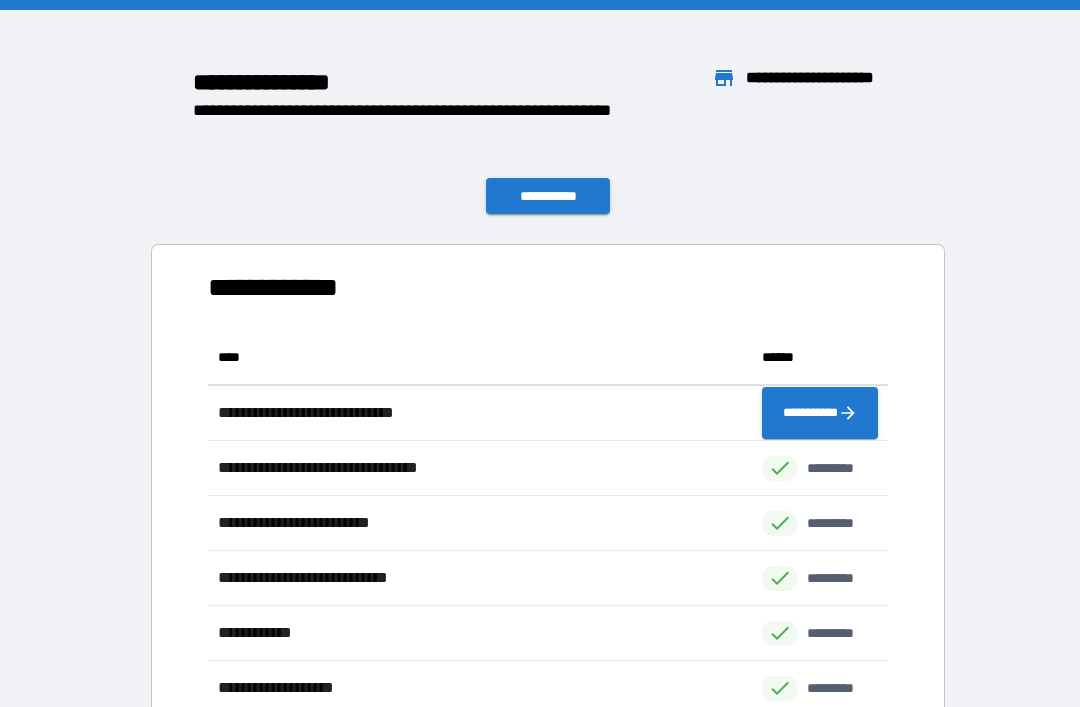 scroll, scrollTop: 551, scrollLeft: 680, axis: both 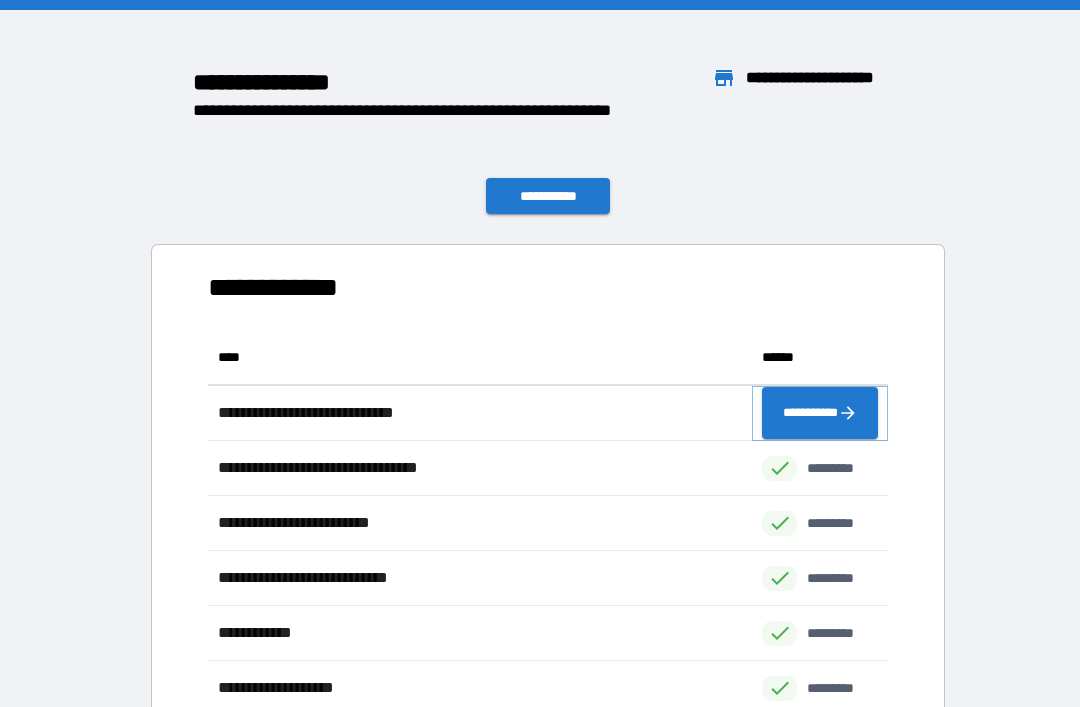 click on "**********" at bounding box center (820, 413) 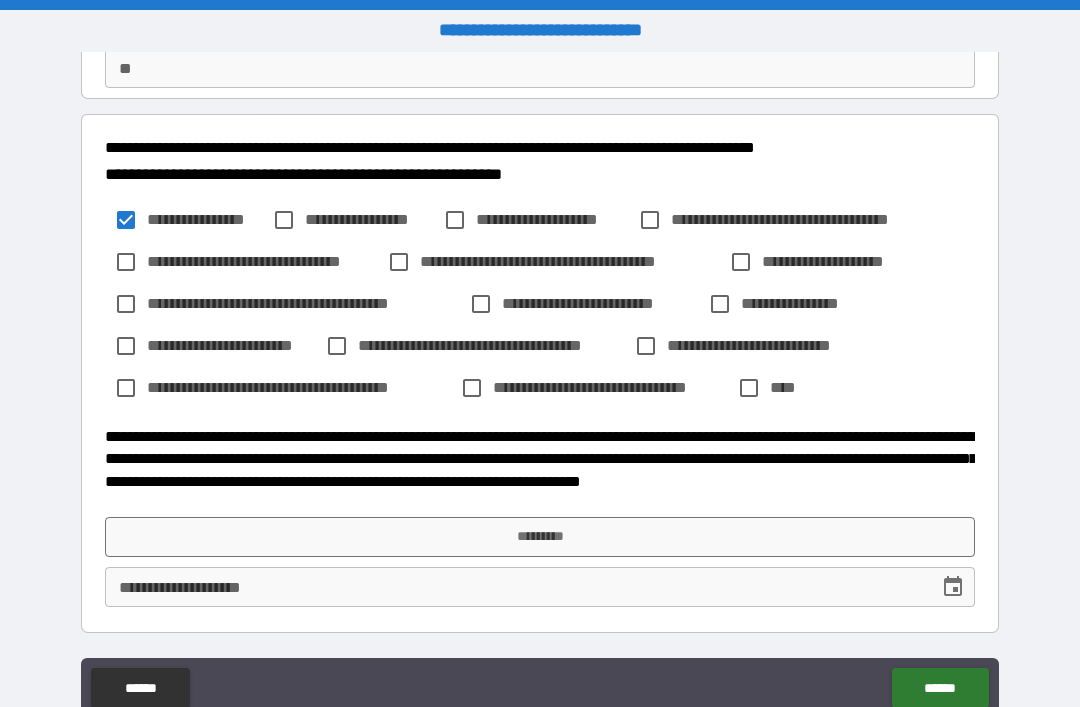 scroll, scrollTop: 215, scrollLeft: 0, axis: vertical 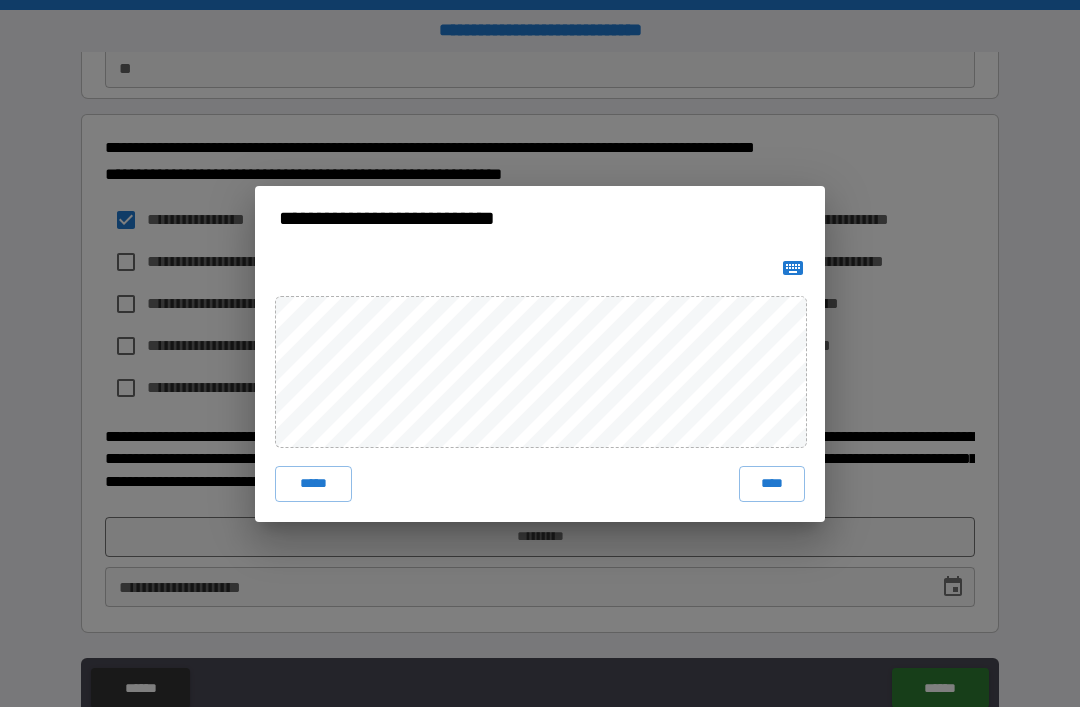 click on "****" at bounding box center (772, 484) 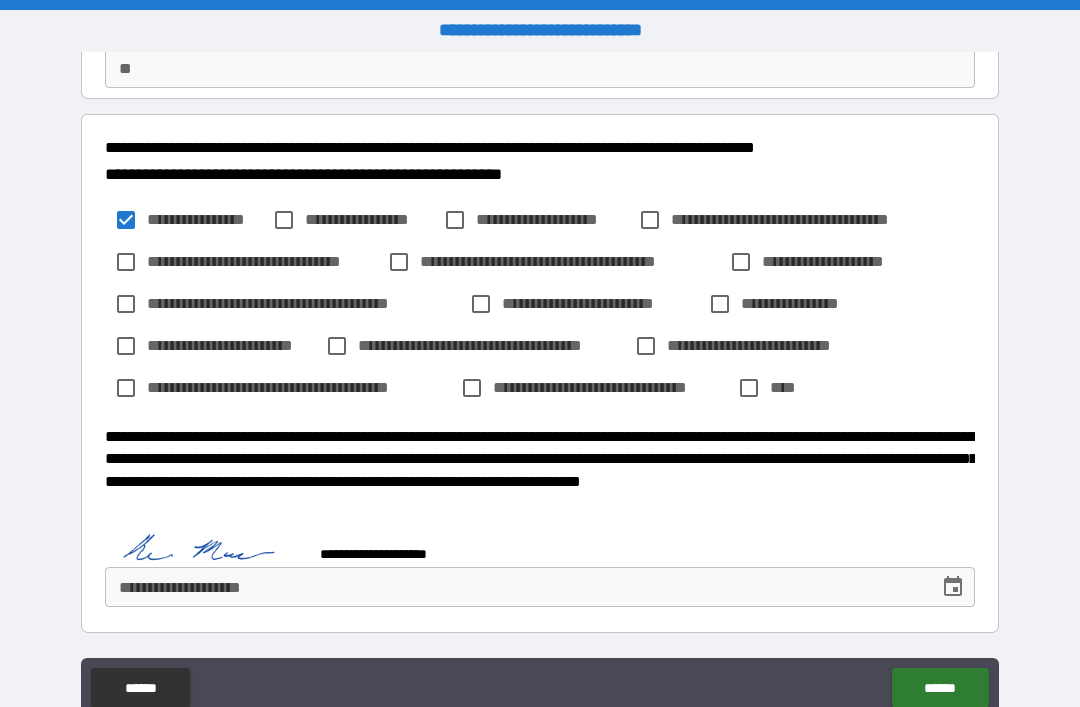 scroll, scrollTop: 205, scrollLeft: 0, axis: vertical 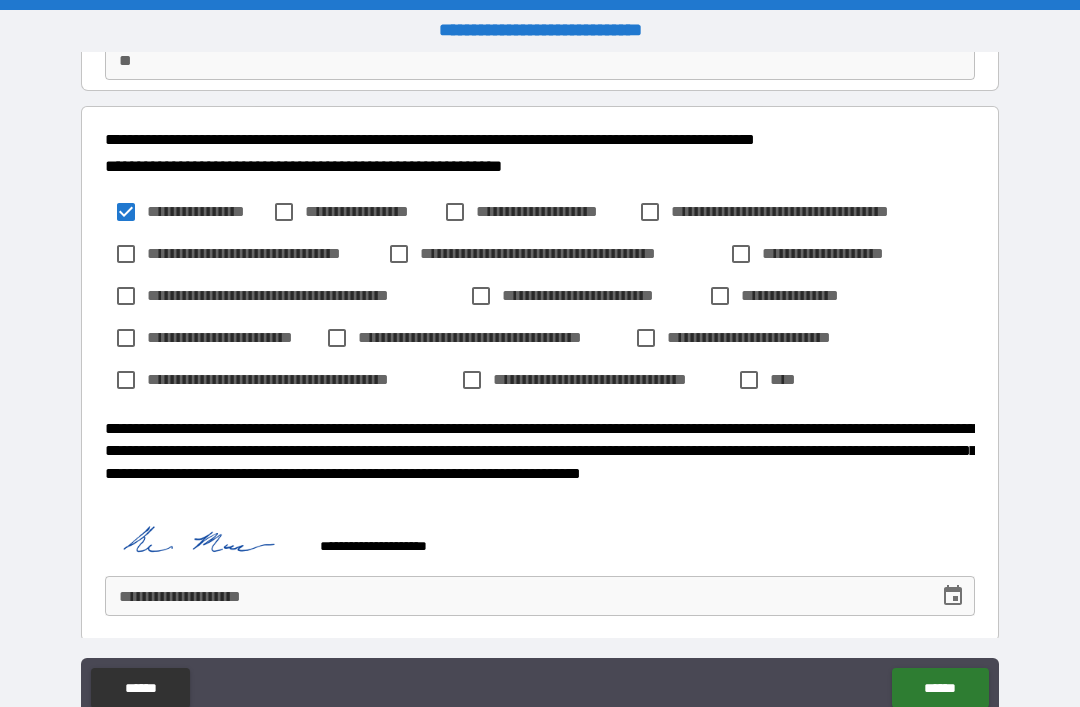 click on "******   ******" at bounding box center [540, 690] 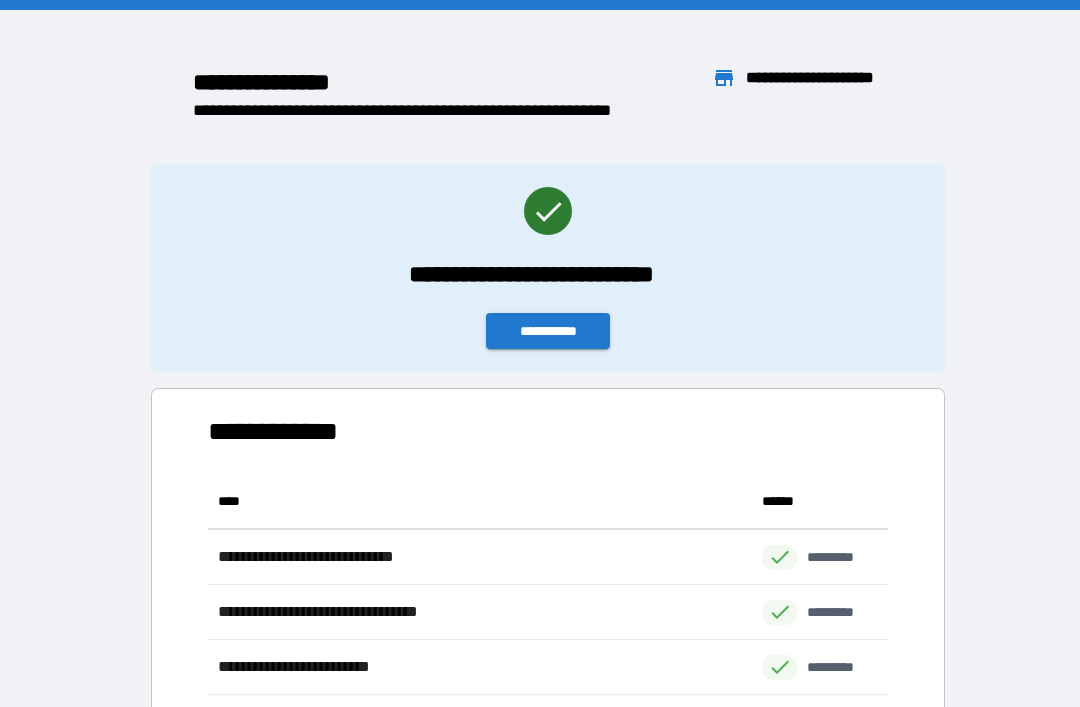 scroll, scrollTop: 1, scrollLeft: 1, axis: both 